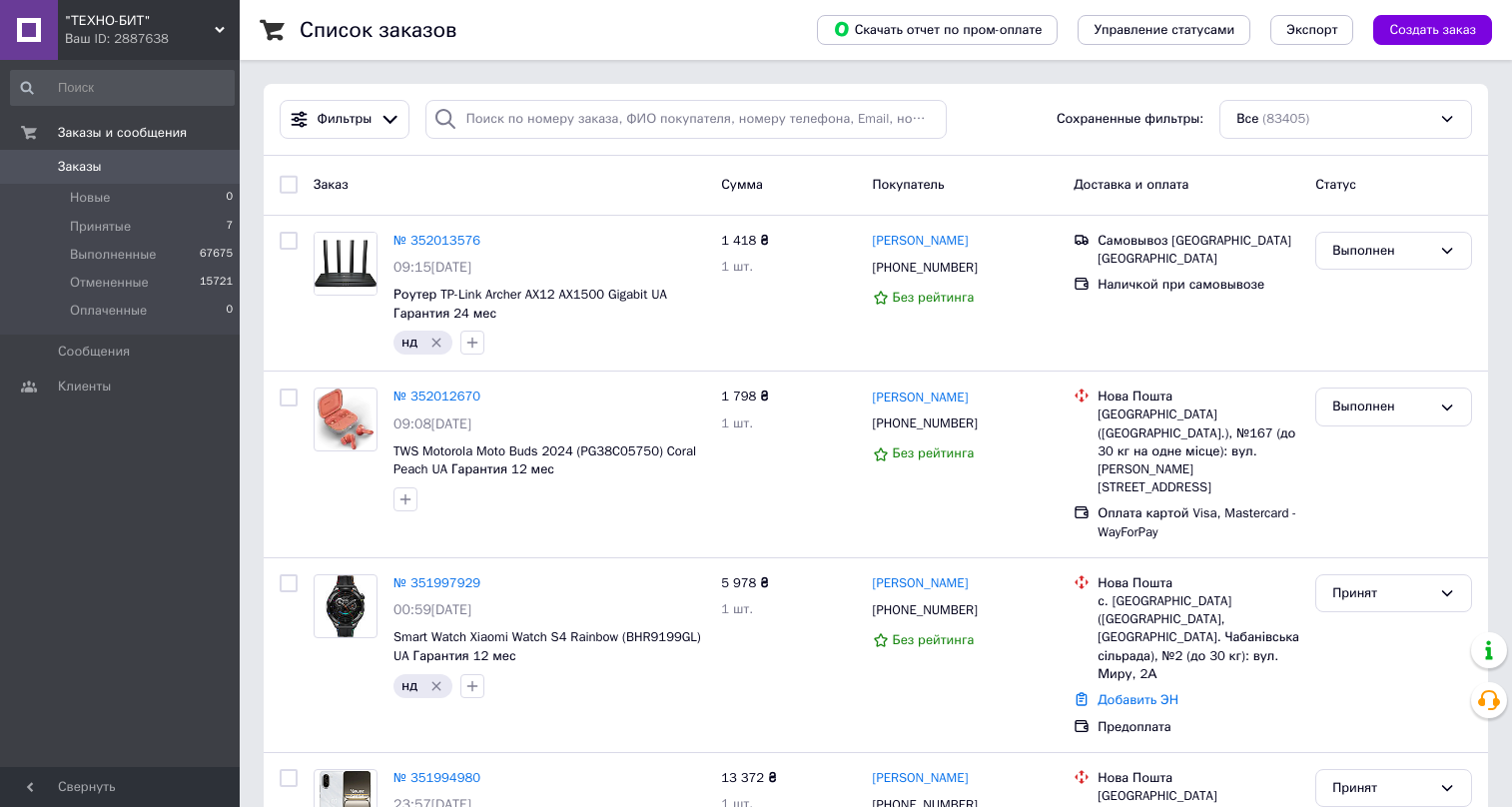 scroll, scrollTop: 0, scrollLeft: 0, axis: both 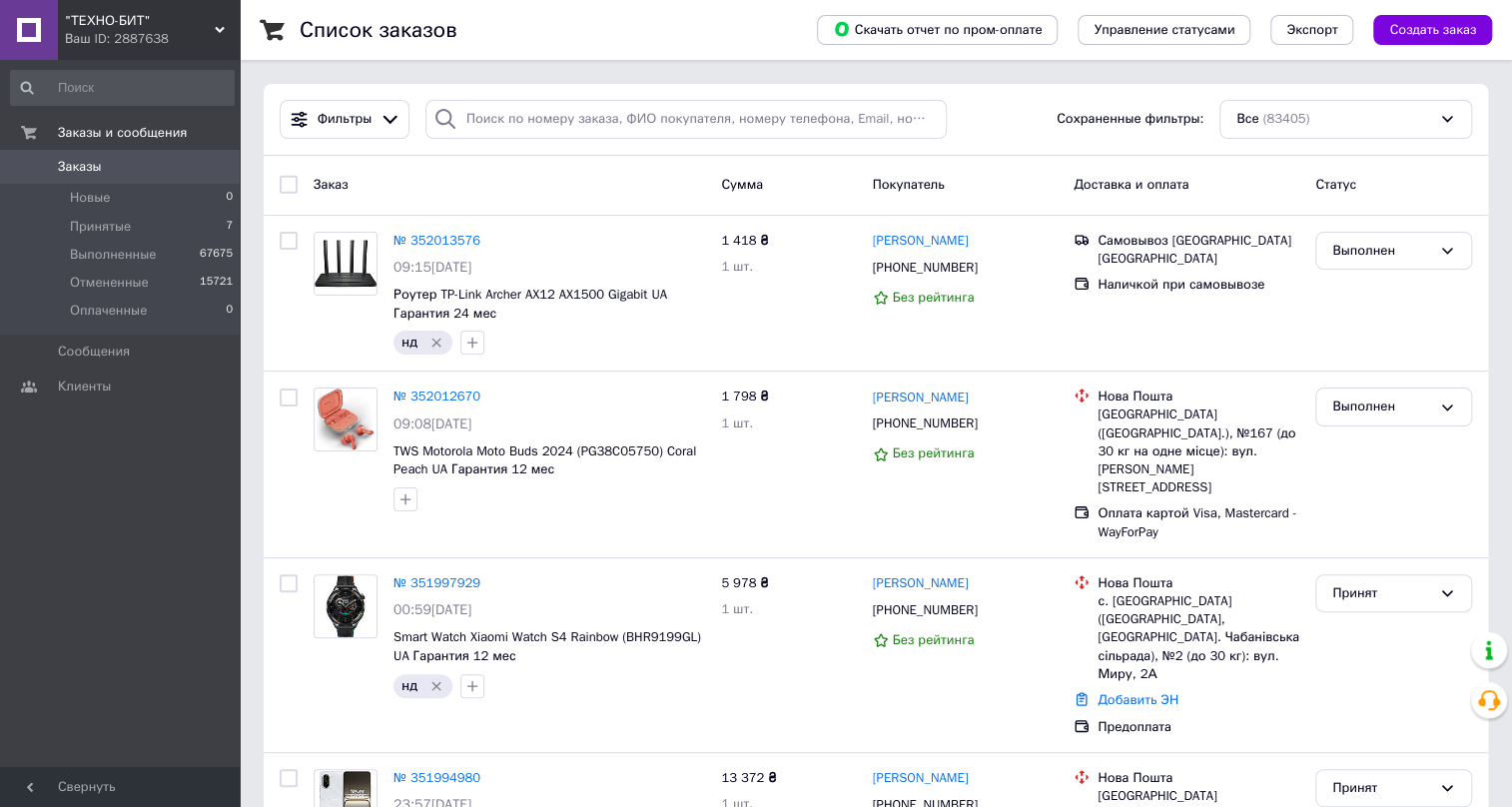 click at bounding box center (686, 119) 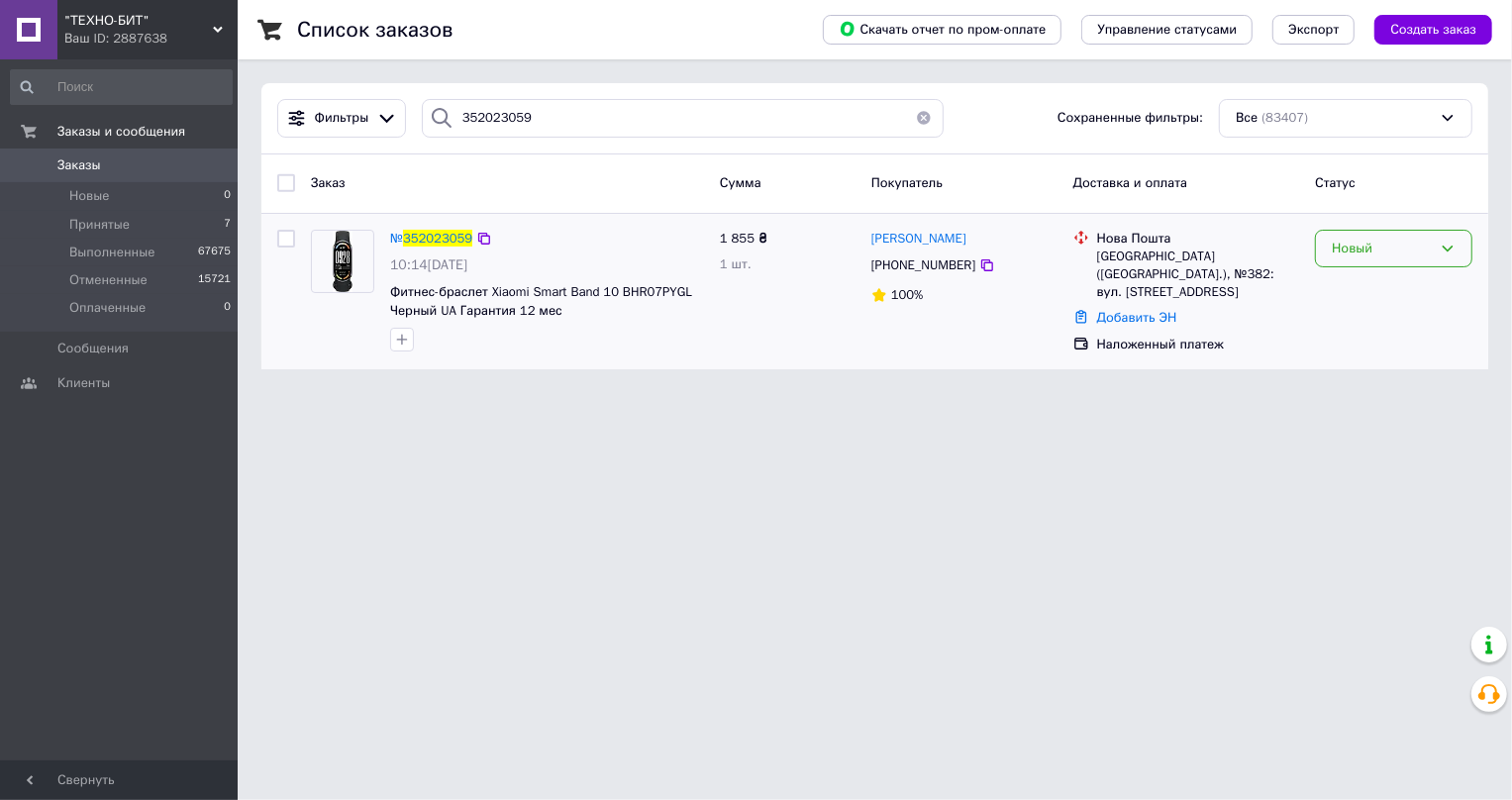 click on "Новый" at bounding box center (1381, 249) 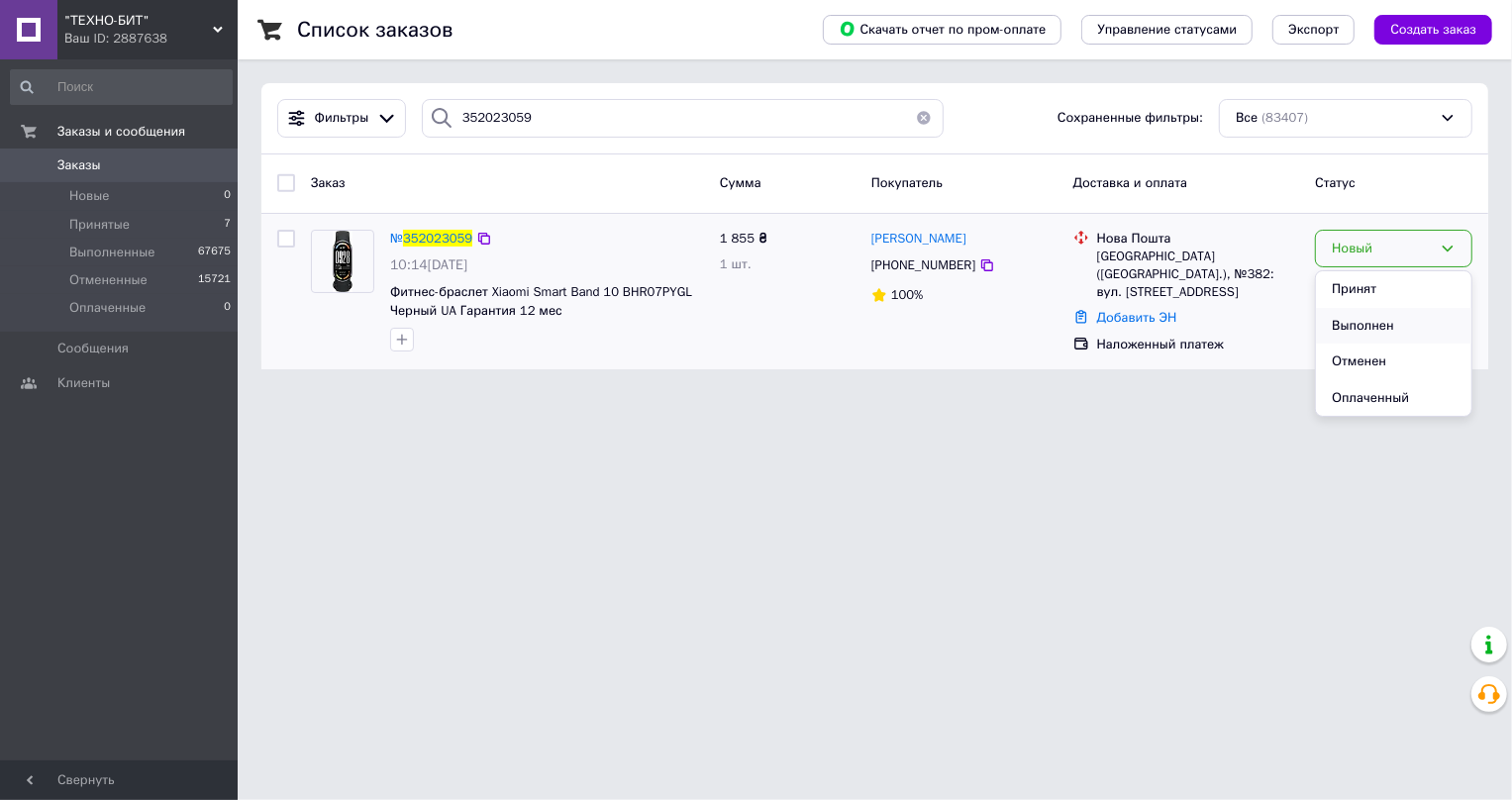 click on "Выполнен" at bounding box center (1393, 326) 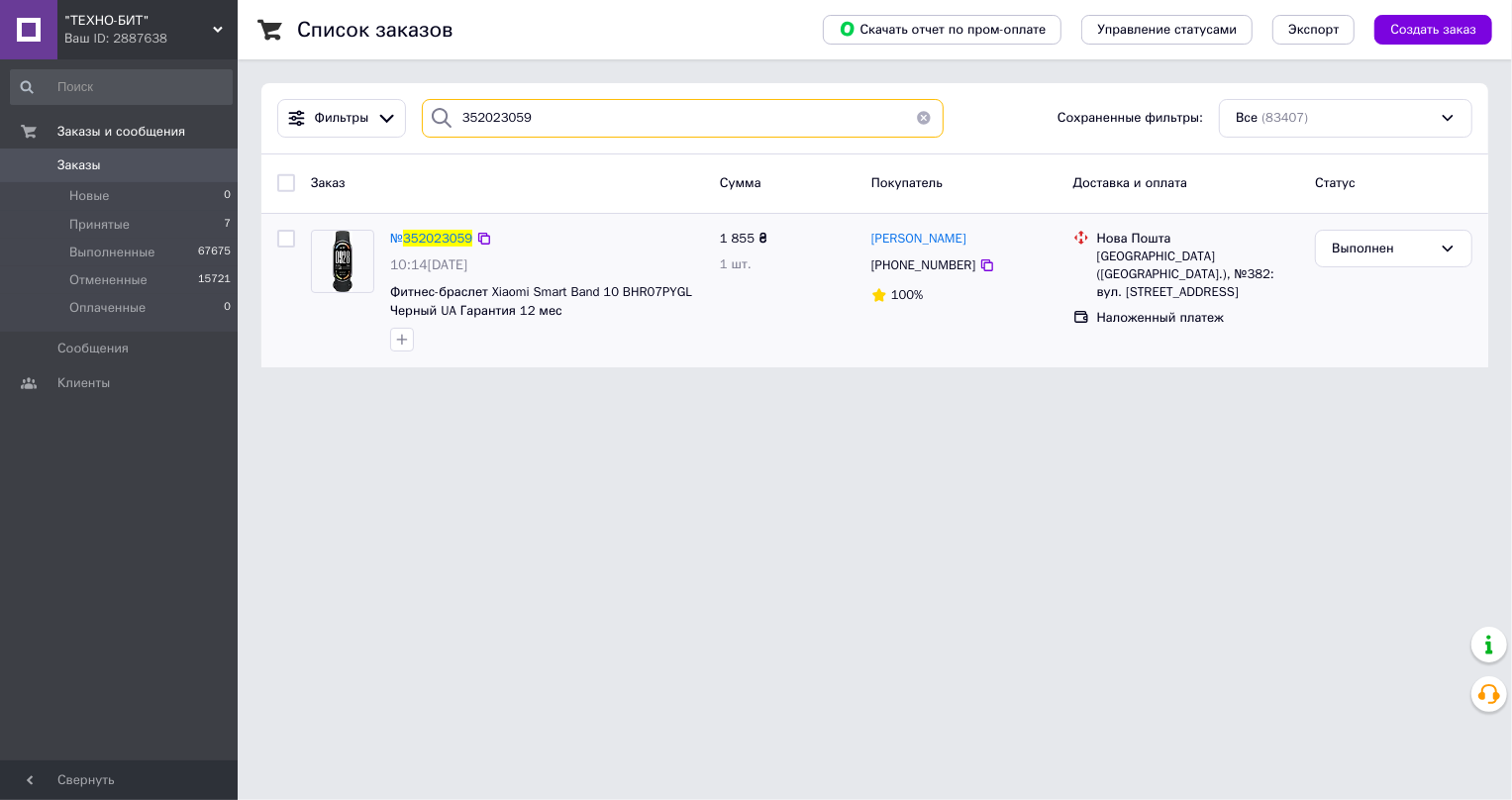 drag, startPoint x: 565, startPoint y: 105, endPoint x: 413, endPoint y: 118, distance: 152.55491 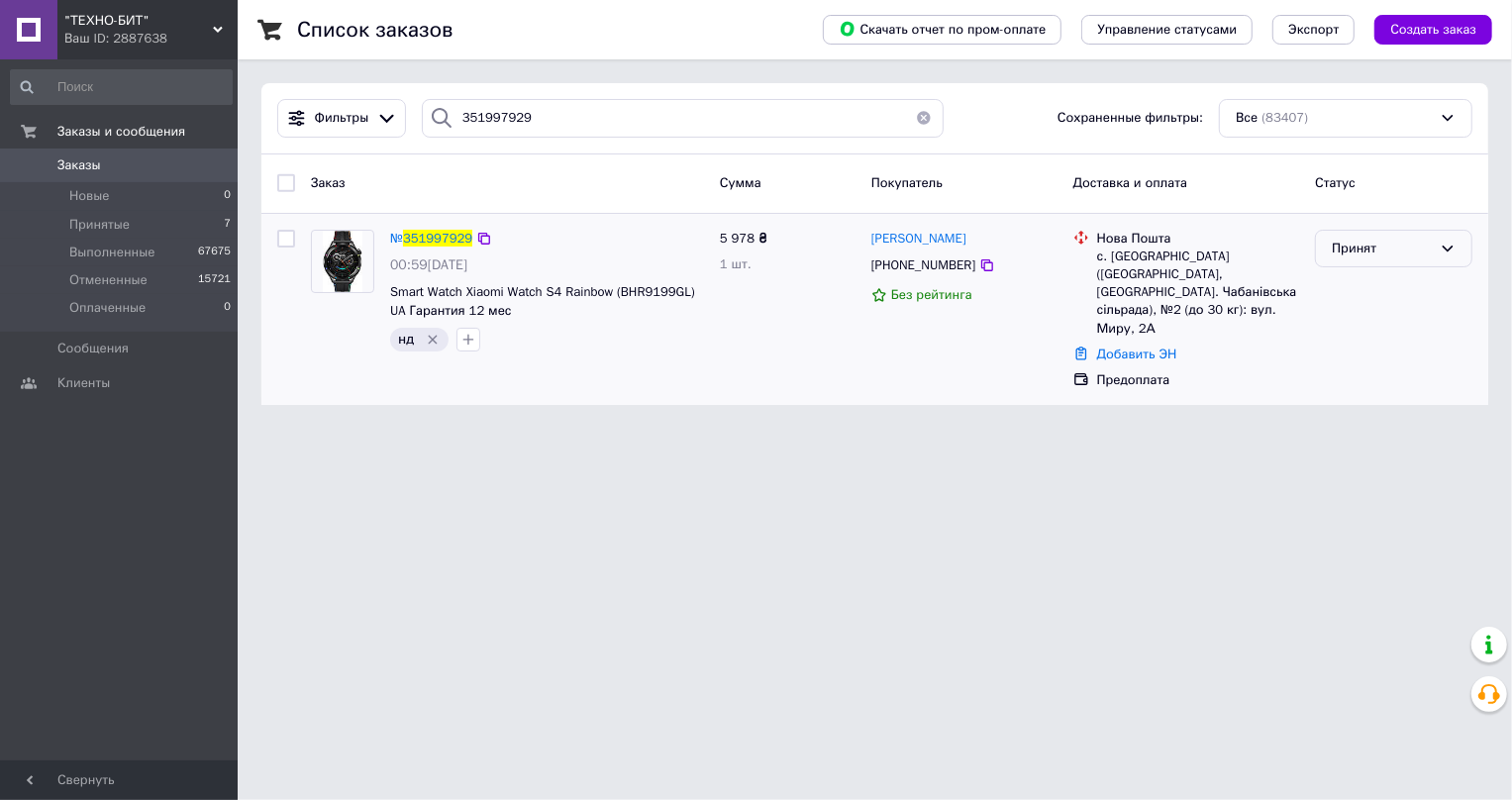 drag, startPoint x: 1351, startPoint y: 245, endPoint x: 1350, endPoint y: 266, distance: 21.023796 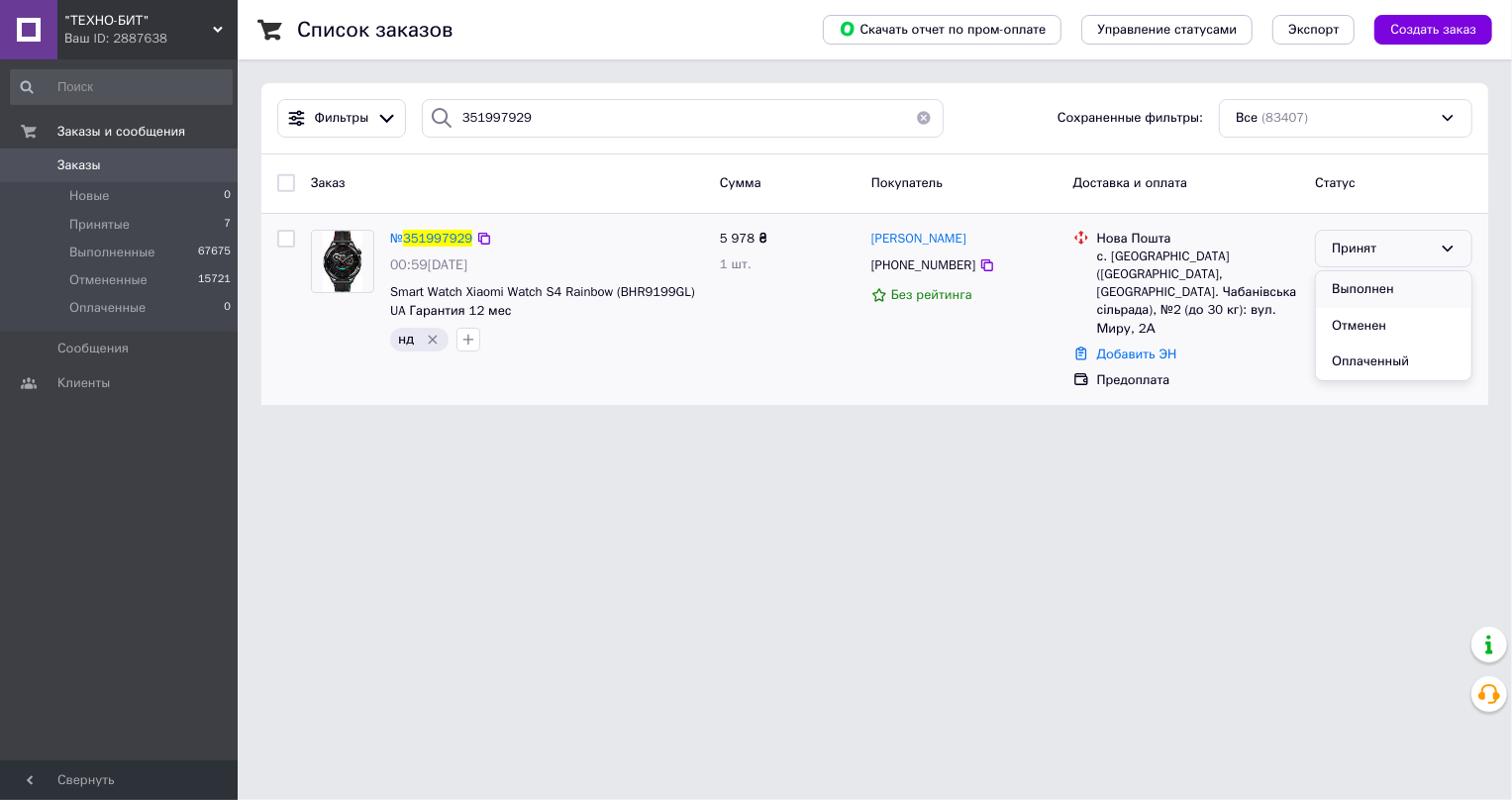 click on "Выполнен" at bounding box center (1393, 289) 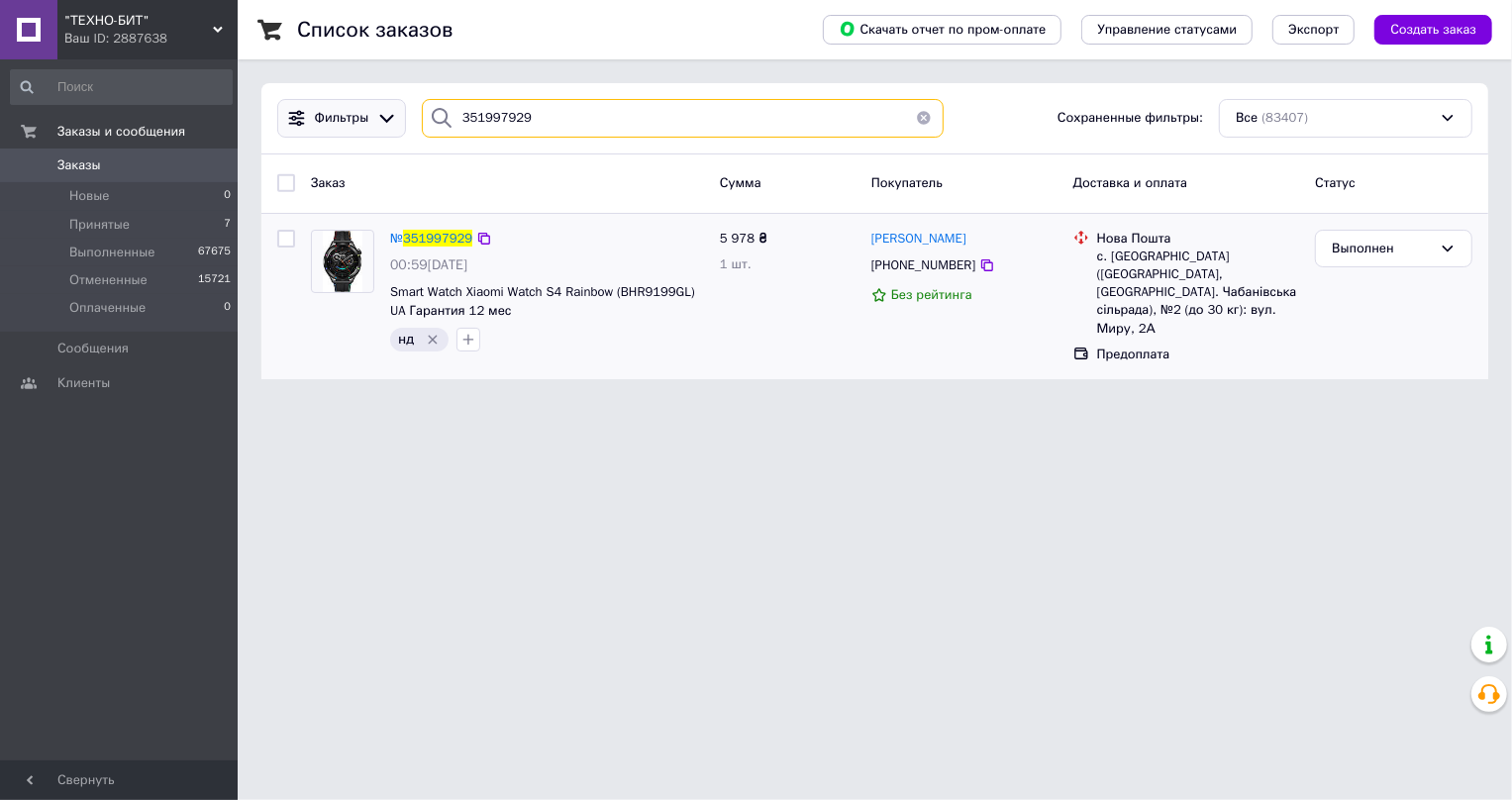 drag, startPoint x: 556, startPoint y: 120, endPoint x: 354, endPoint y: 103, distance: 202.7141 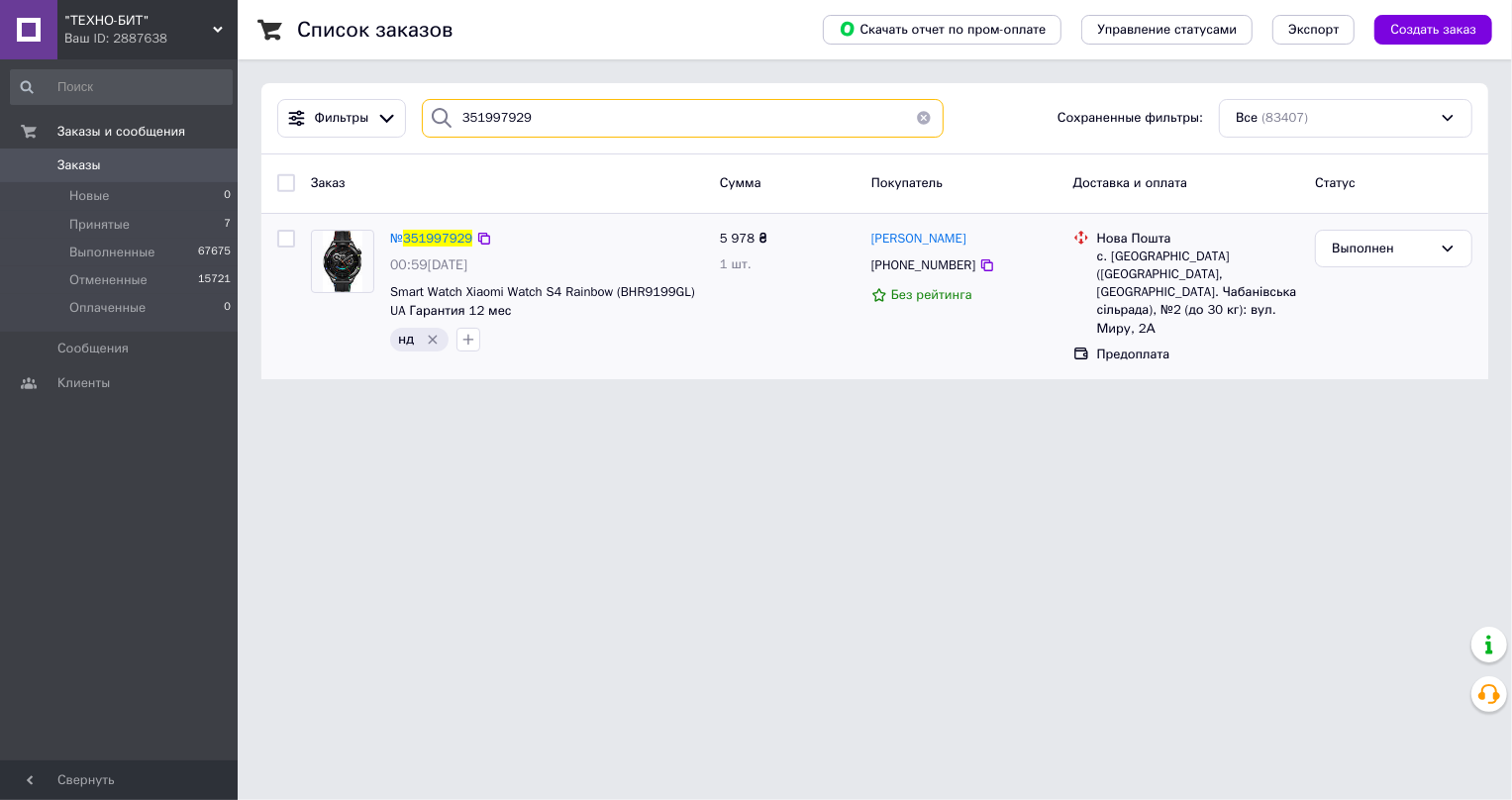 paste on "77330" 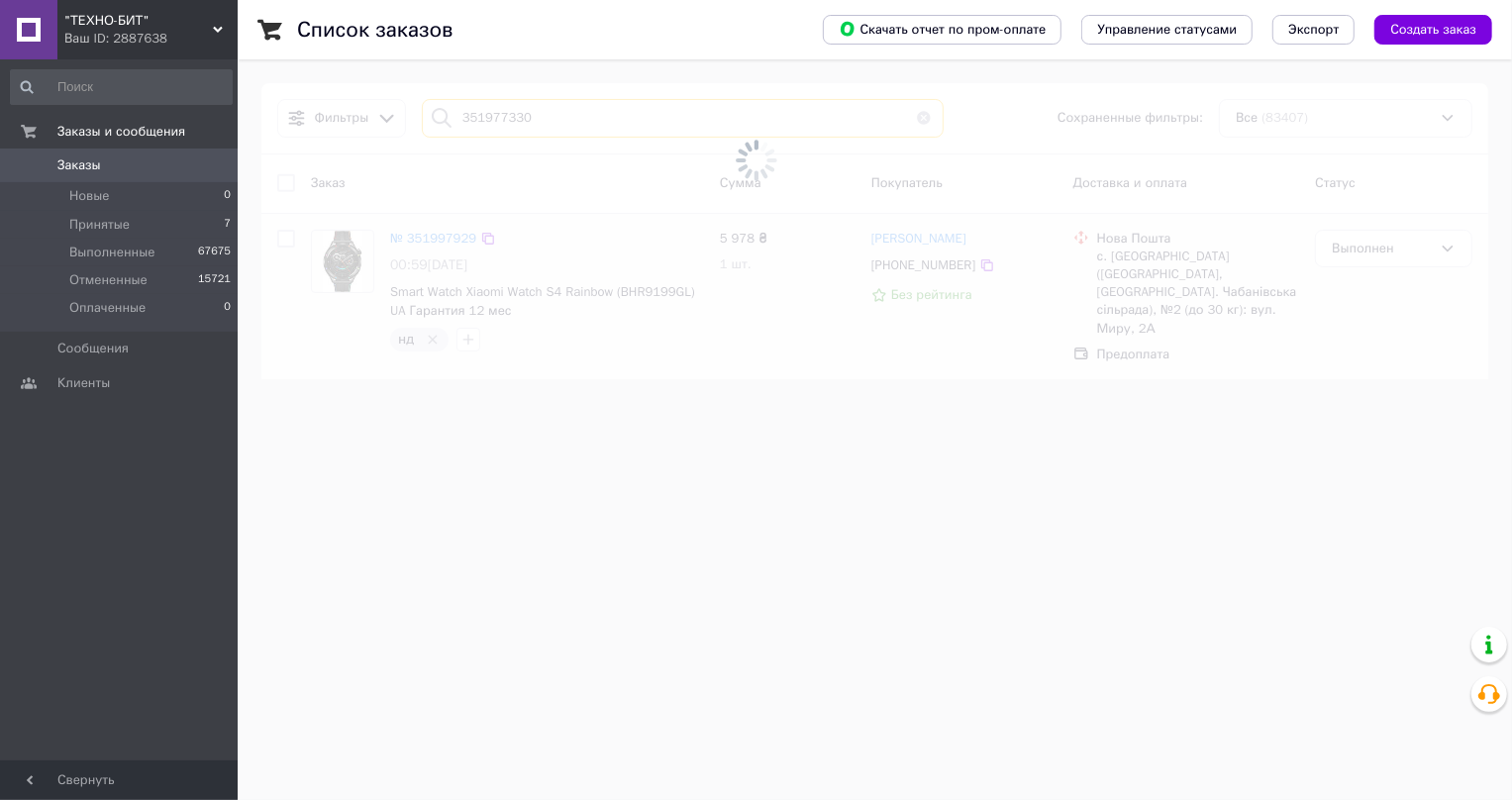 type on "351977330" 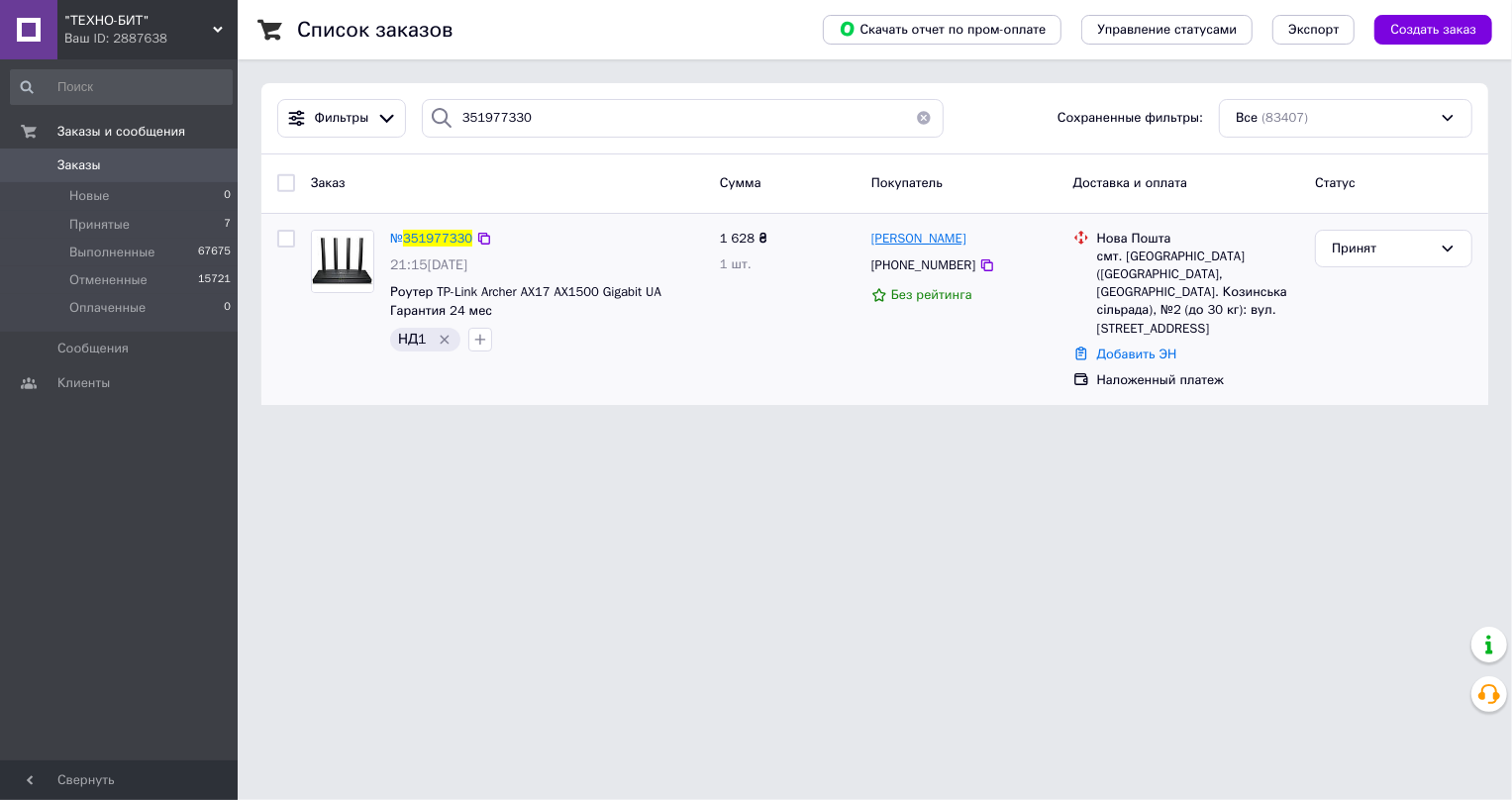 click on "[PERSON_NAME]" at bounding box center (919, 238) 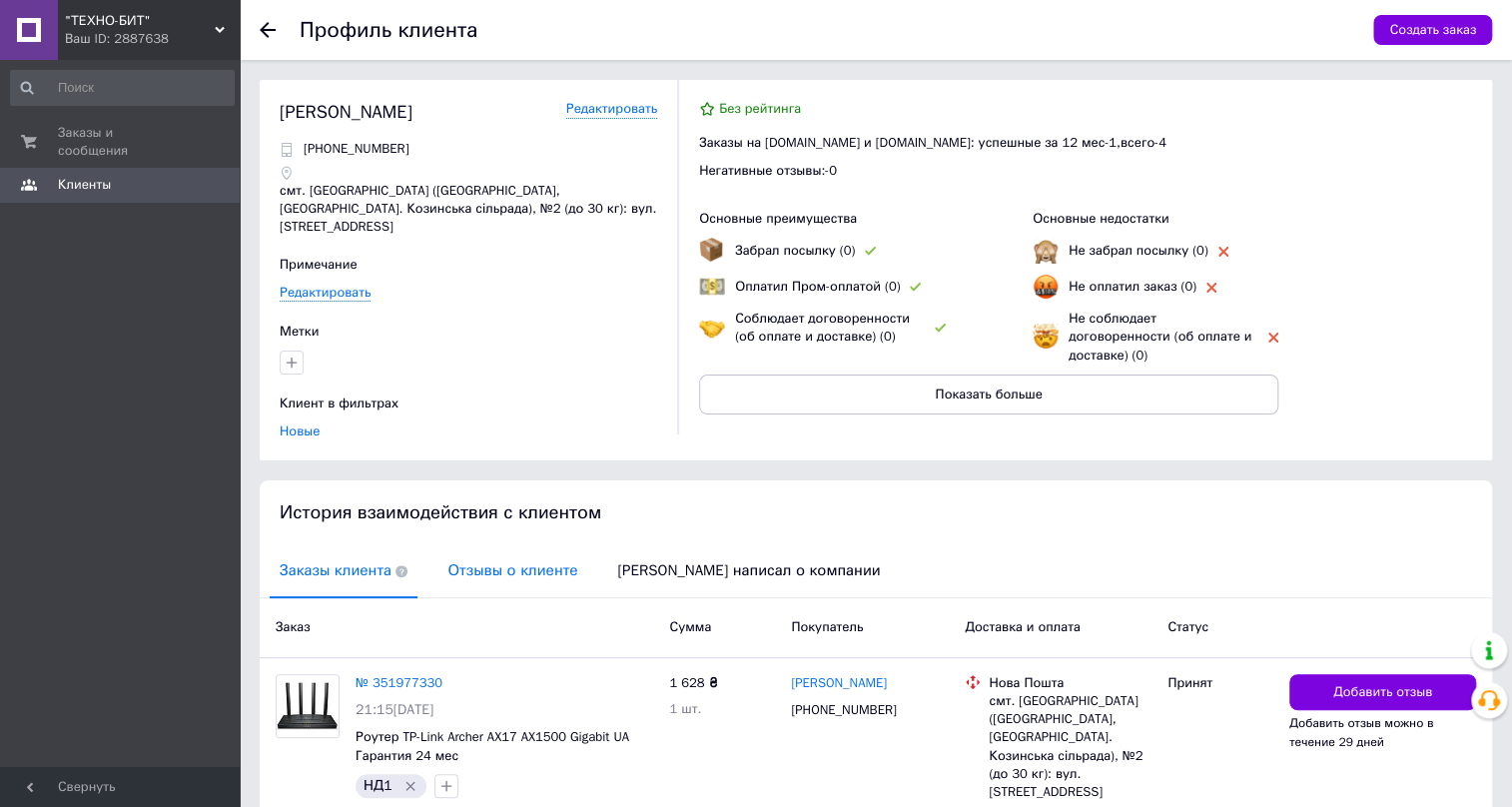 click on "Отзывы о клиенте" at bounding box center [512, 570] 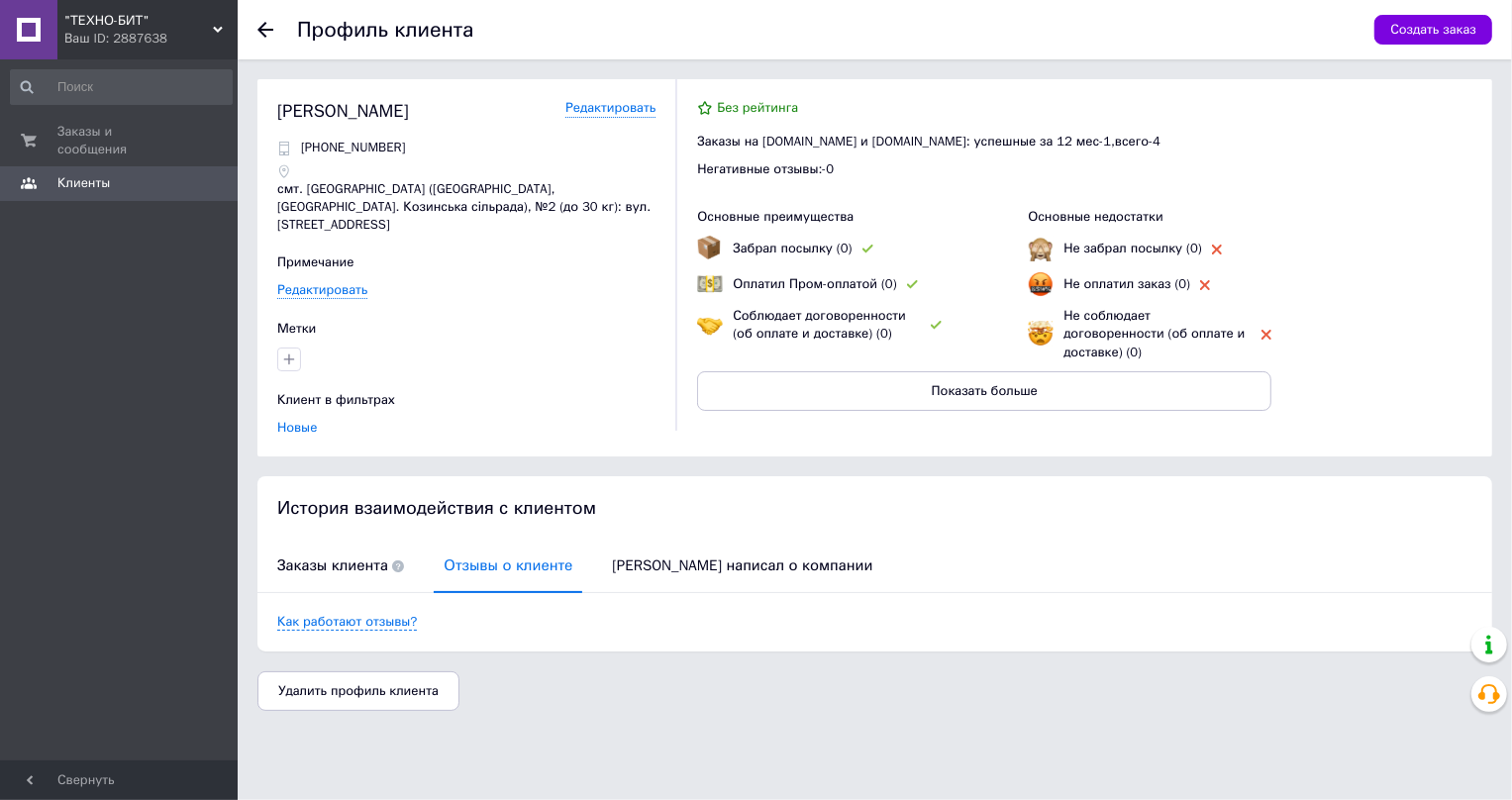 click 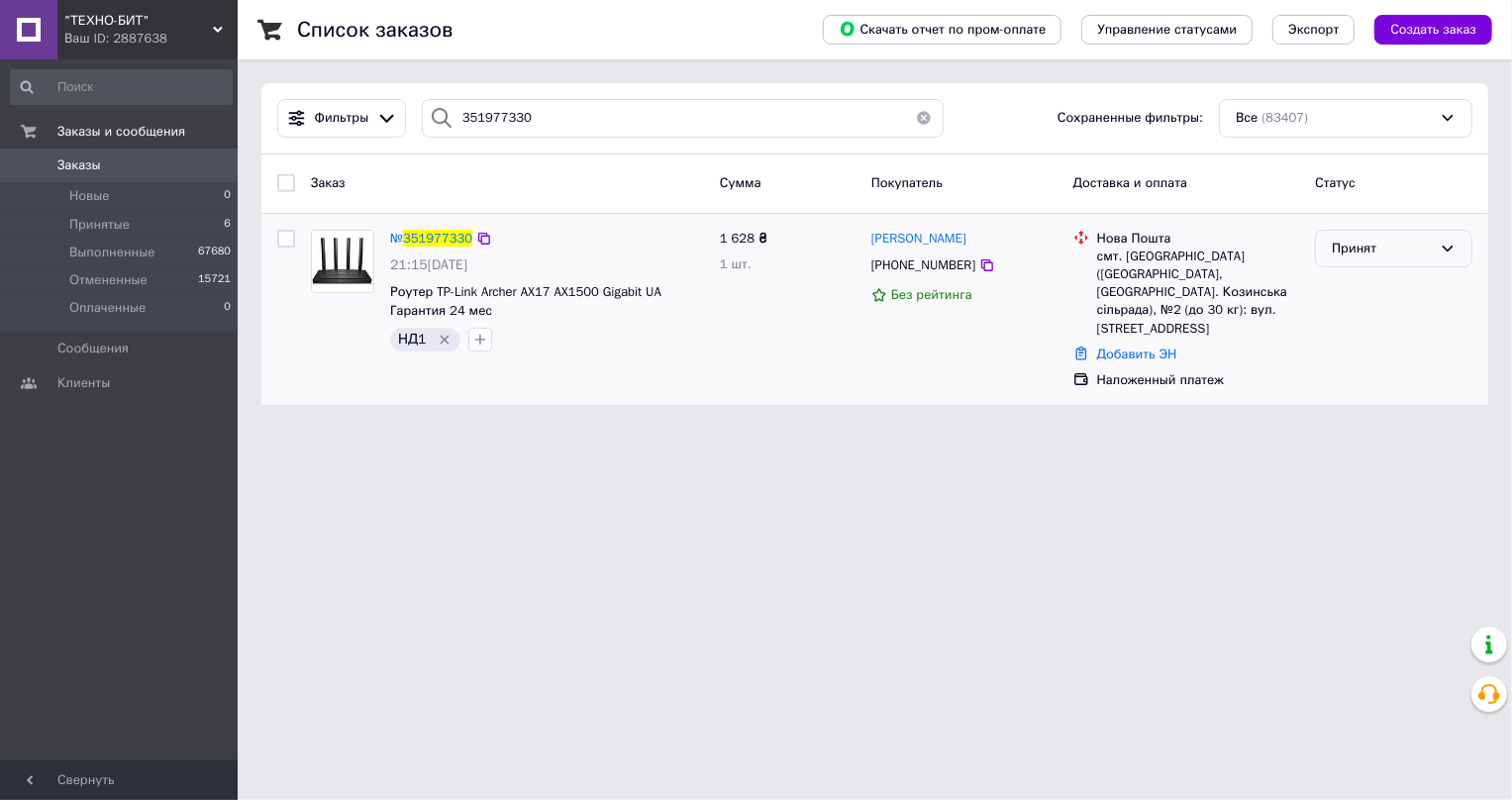 click on "Принят" at bounding box center [1381, 249] 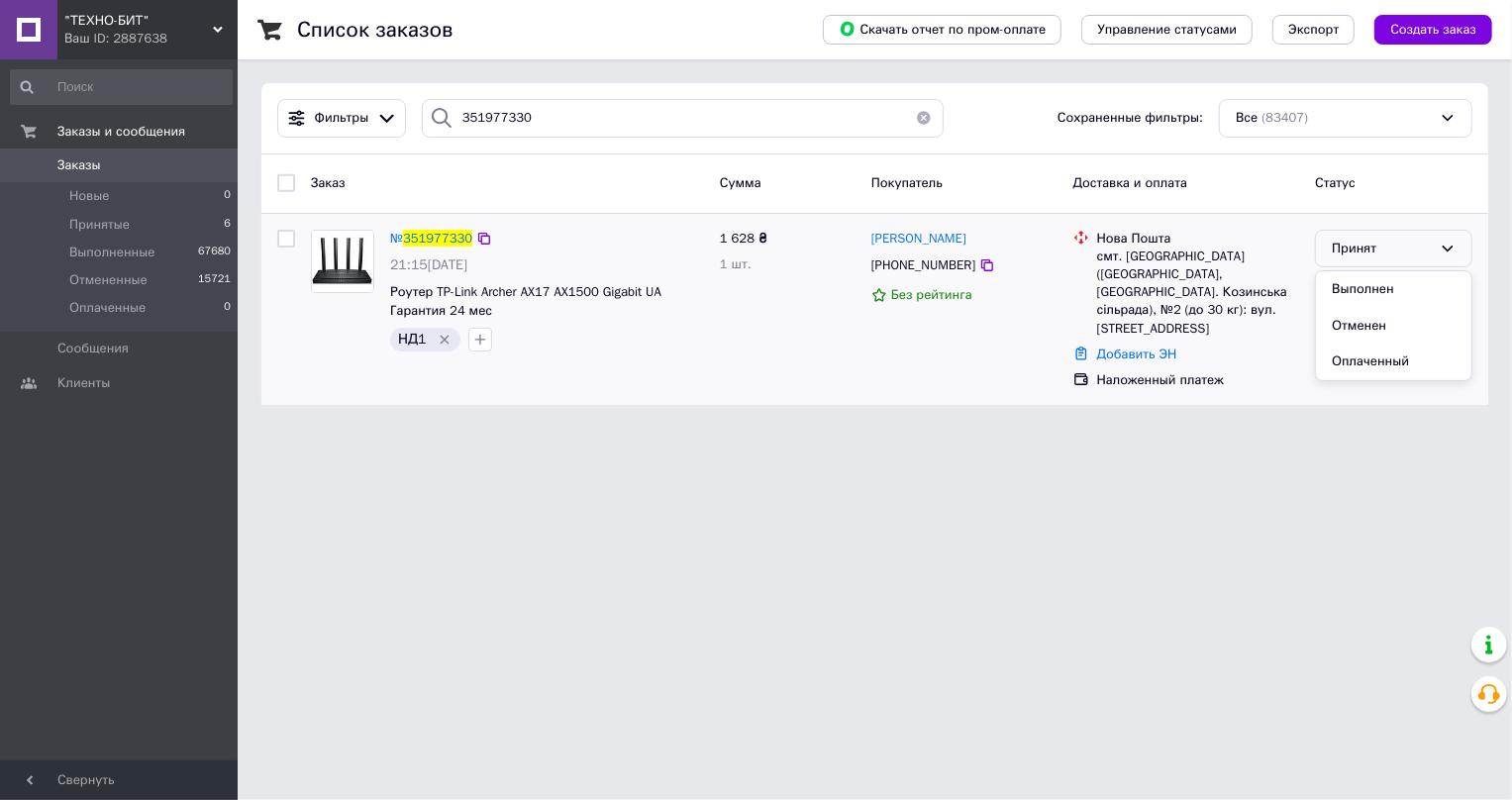 click on "Выполнен" at bounding box center [1393, 289] 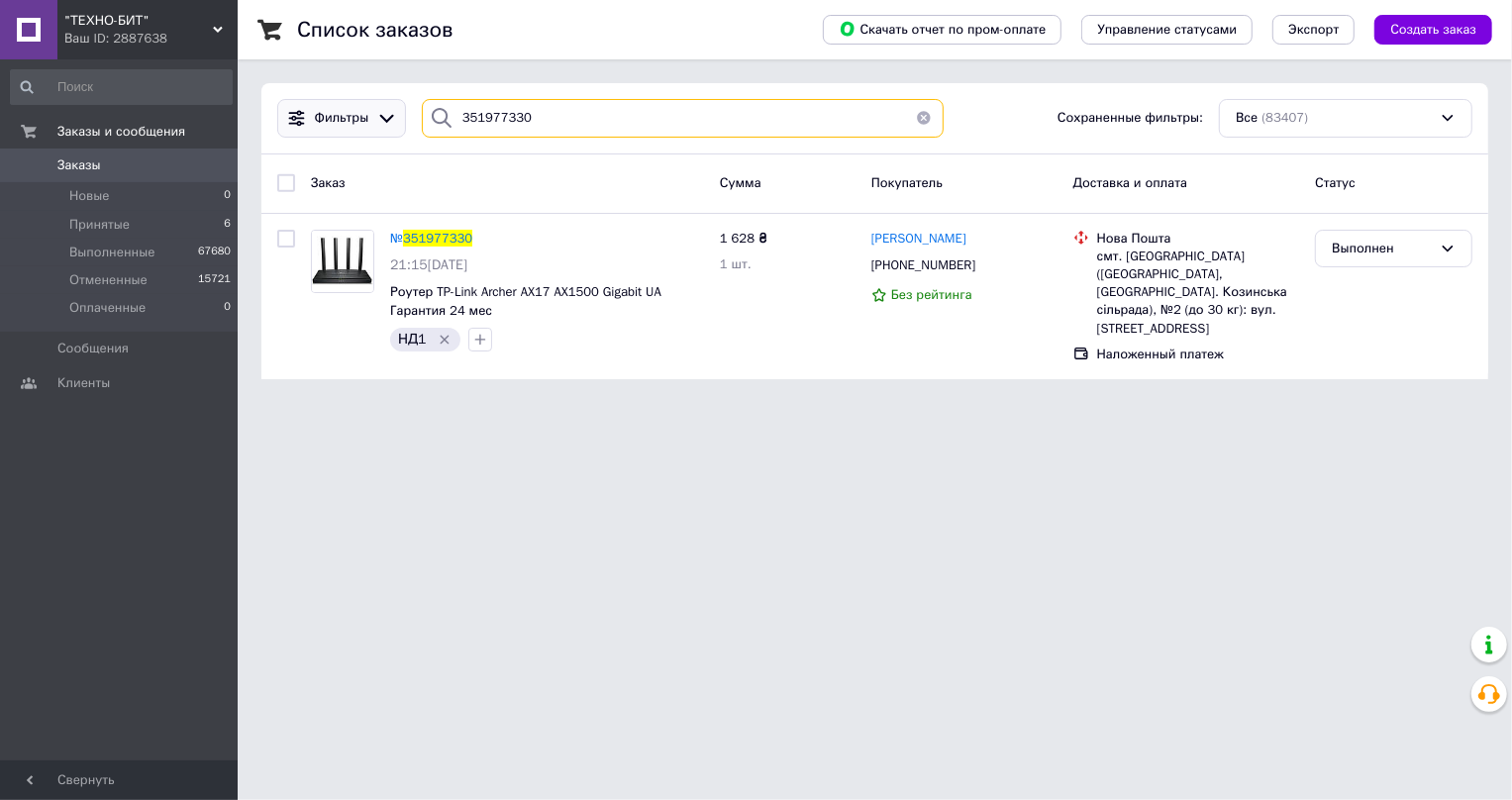 drag, startPoint x: 561, startPoint y: 131, endPoint x: 393, endPoint y: 115, distance: 168.76018 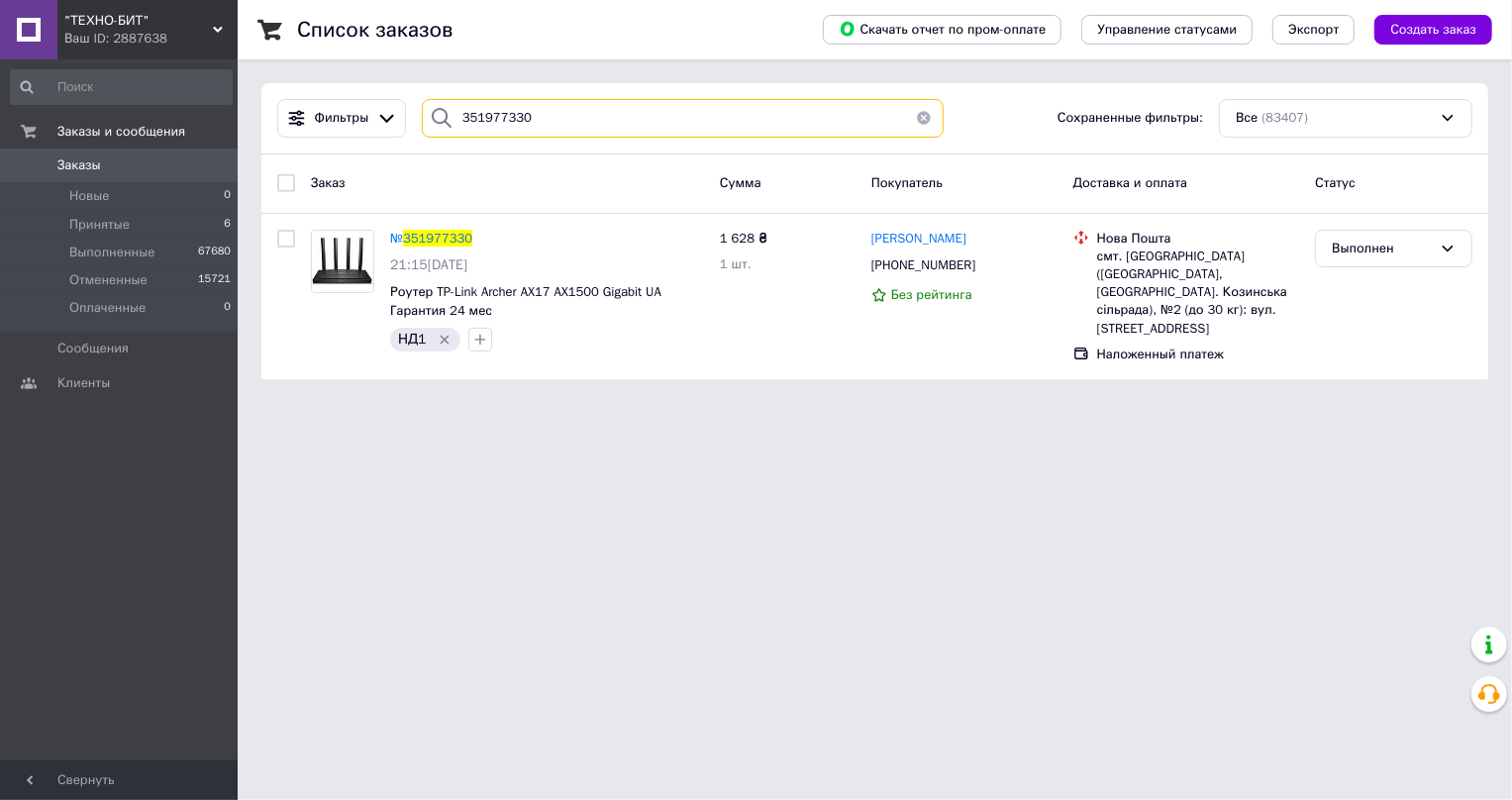 paste on "2028071" 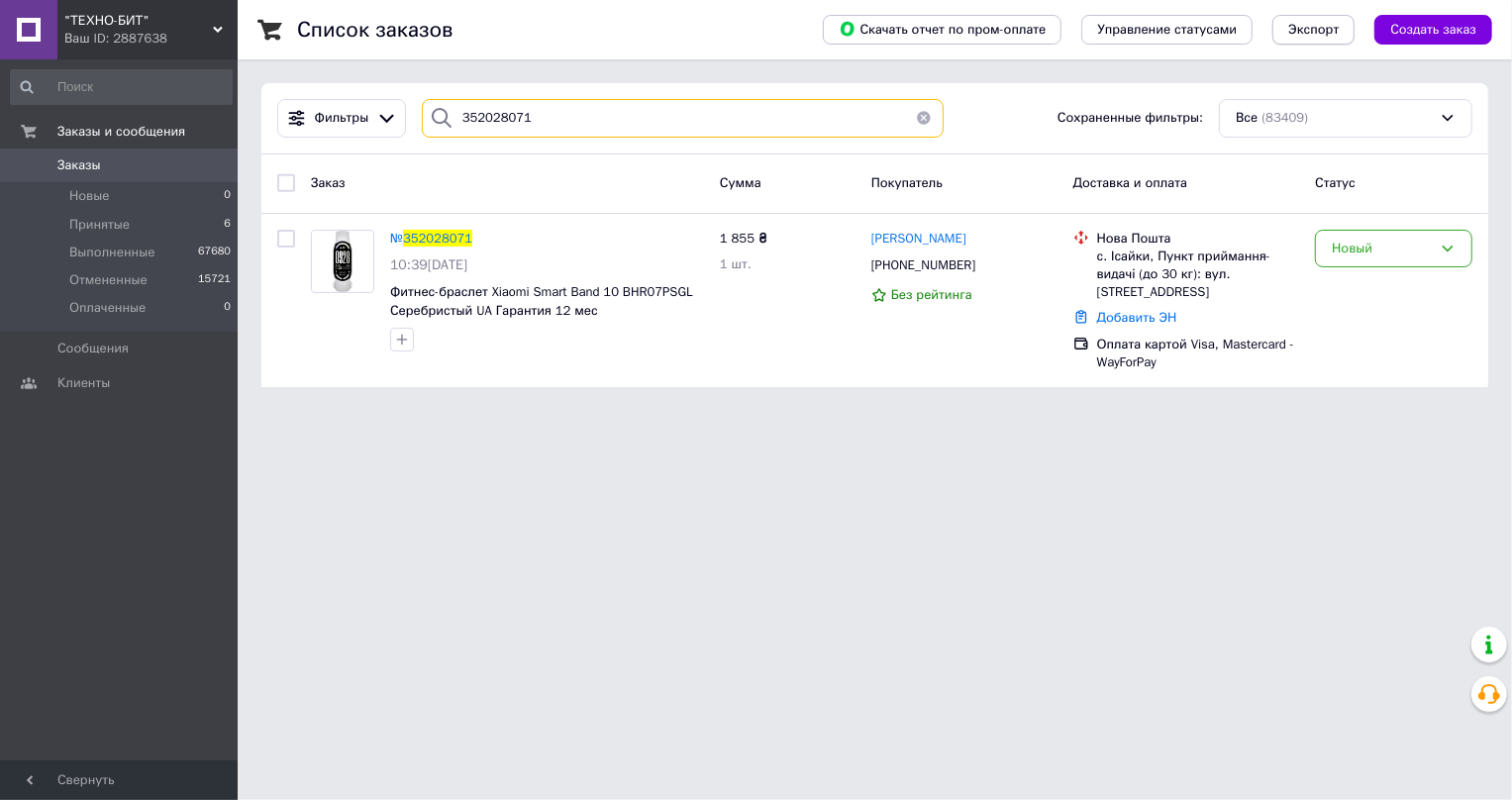 type on "352028071" 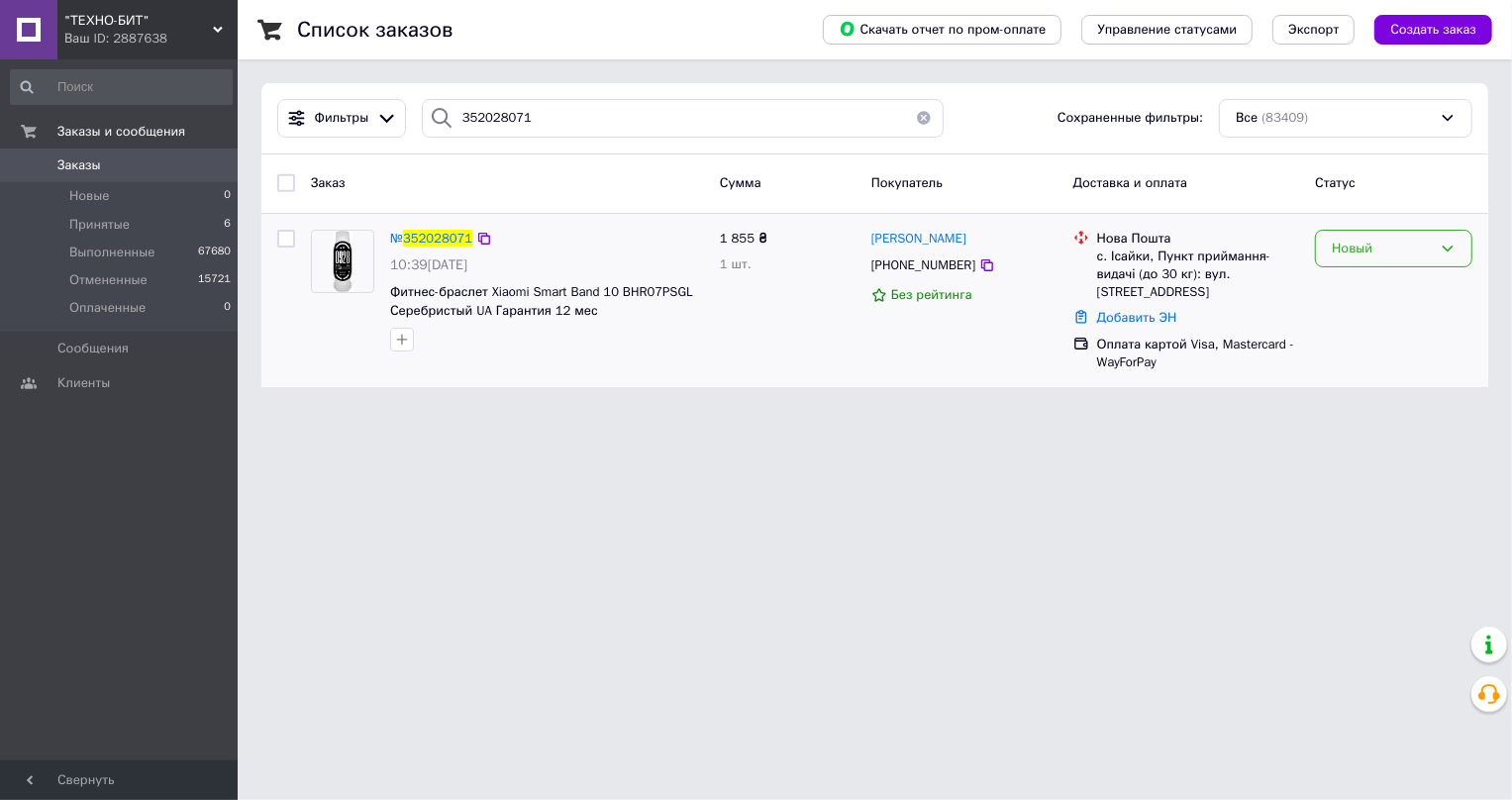 click on "Новый" at bounding box center (1381, 249) 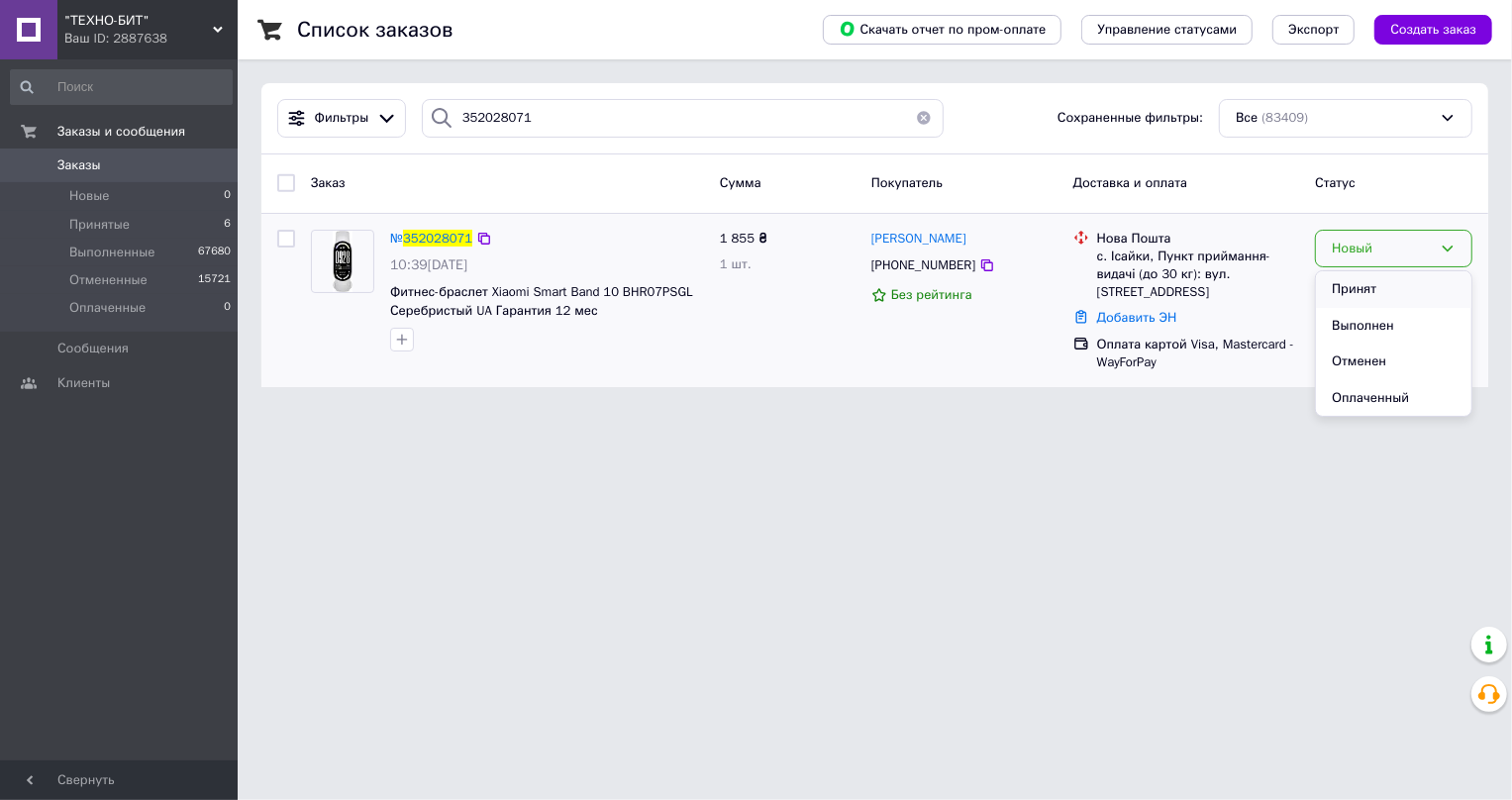 click on "Принят" at bounding box center (1393, 289) 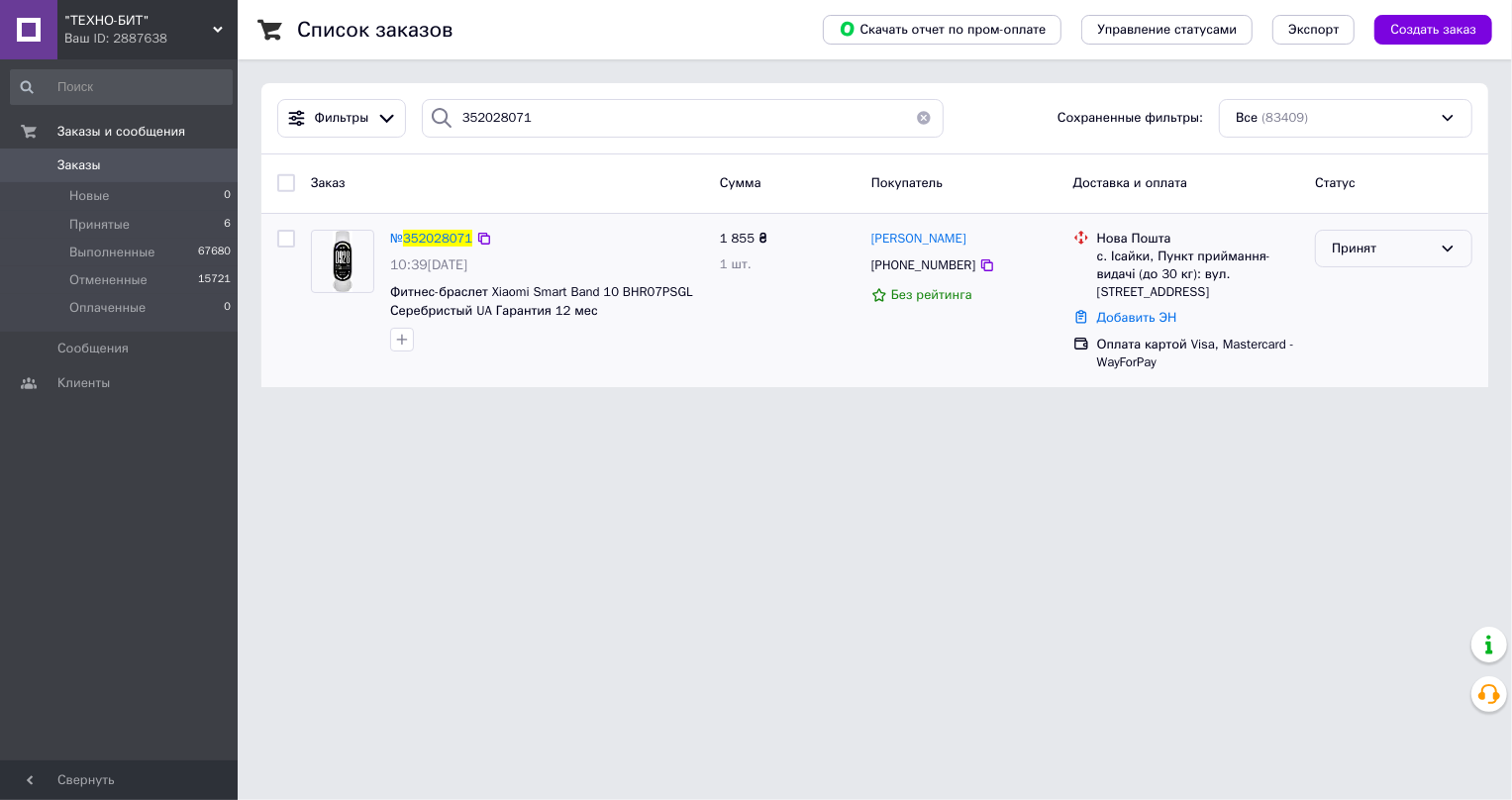 click on "Принят" at bounding box center (1381, 249) 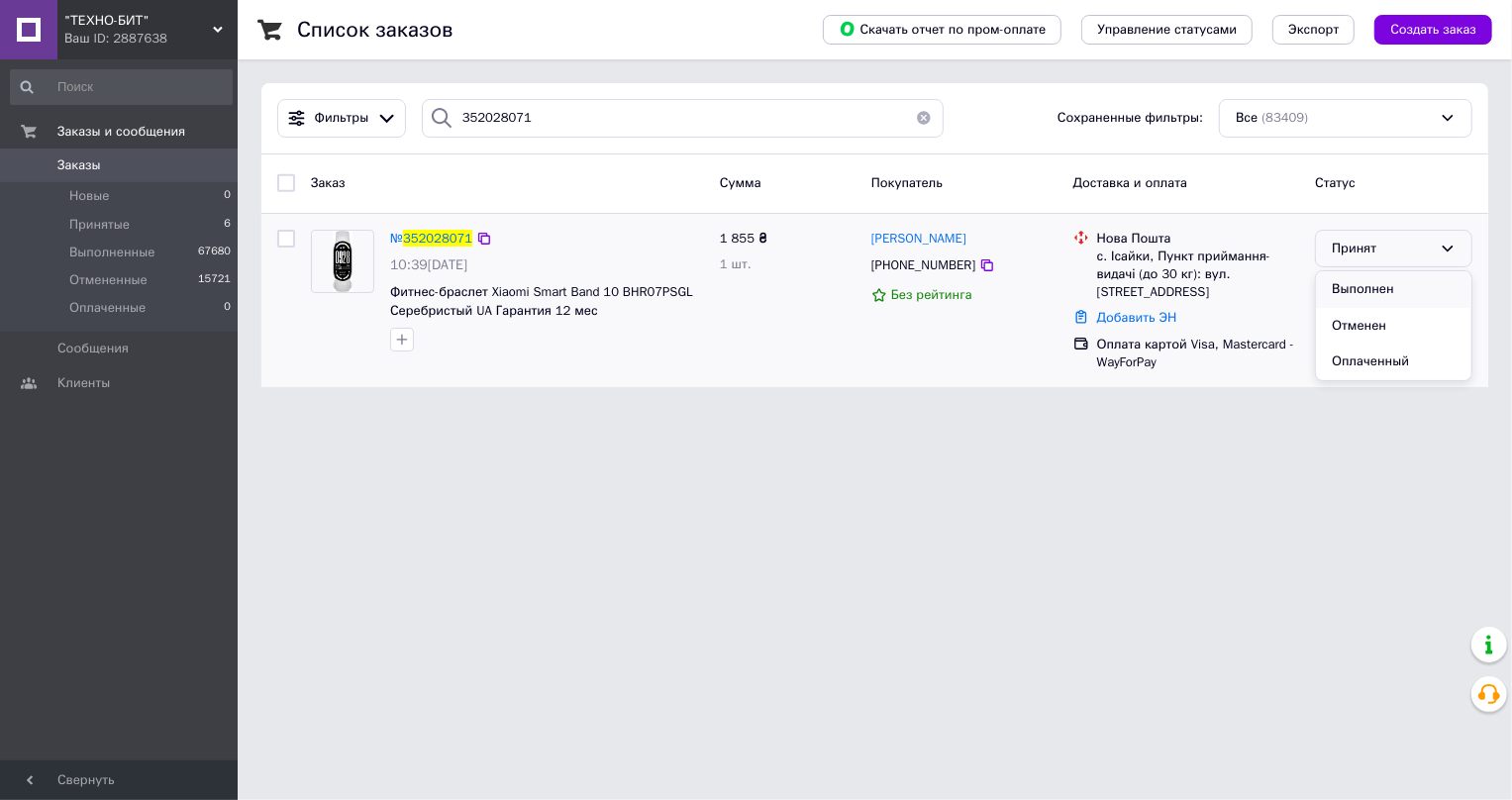 click on "Выполнен" at bounding box center (1393, 289) 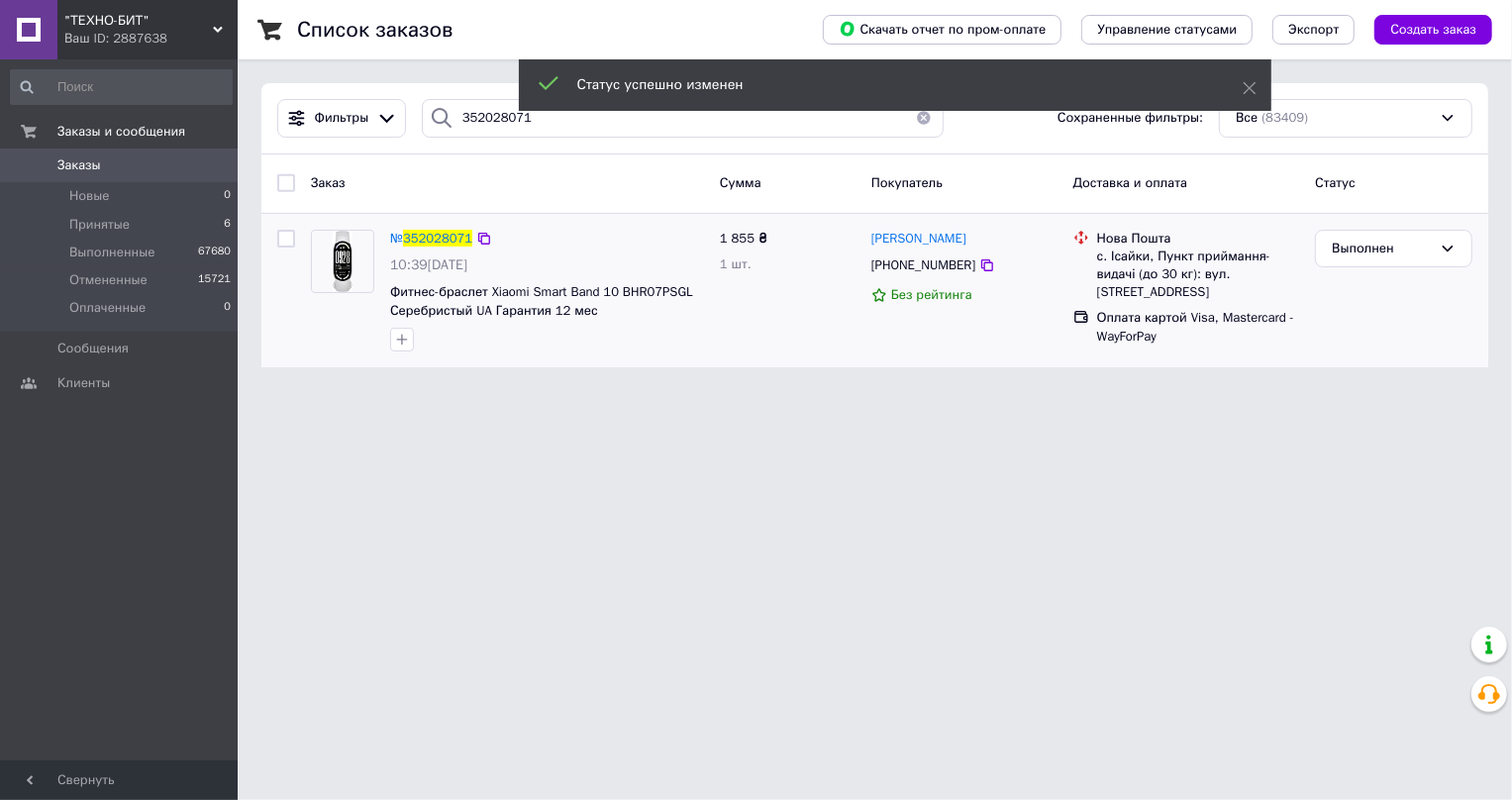 click at bounding box center (924, 118) 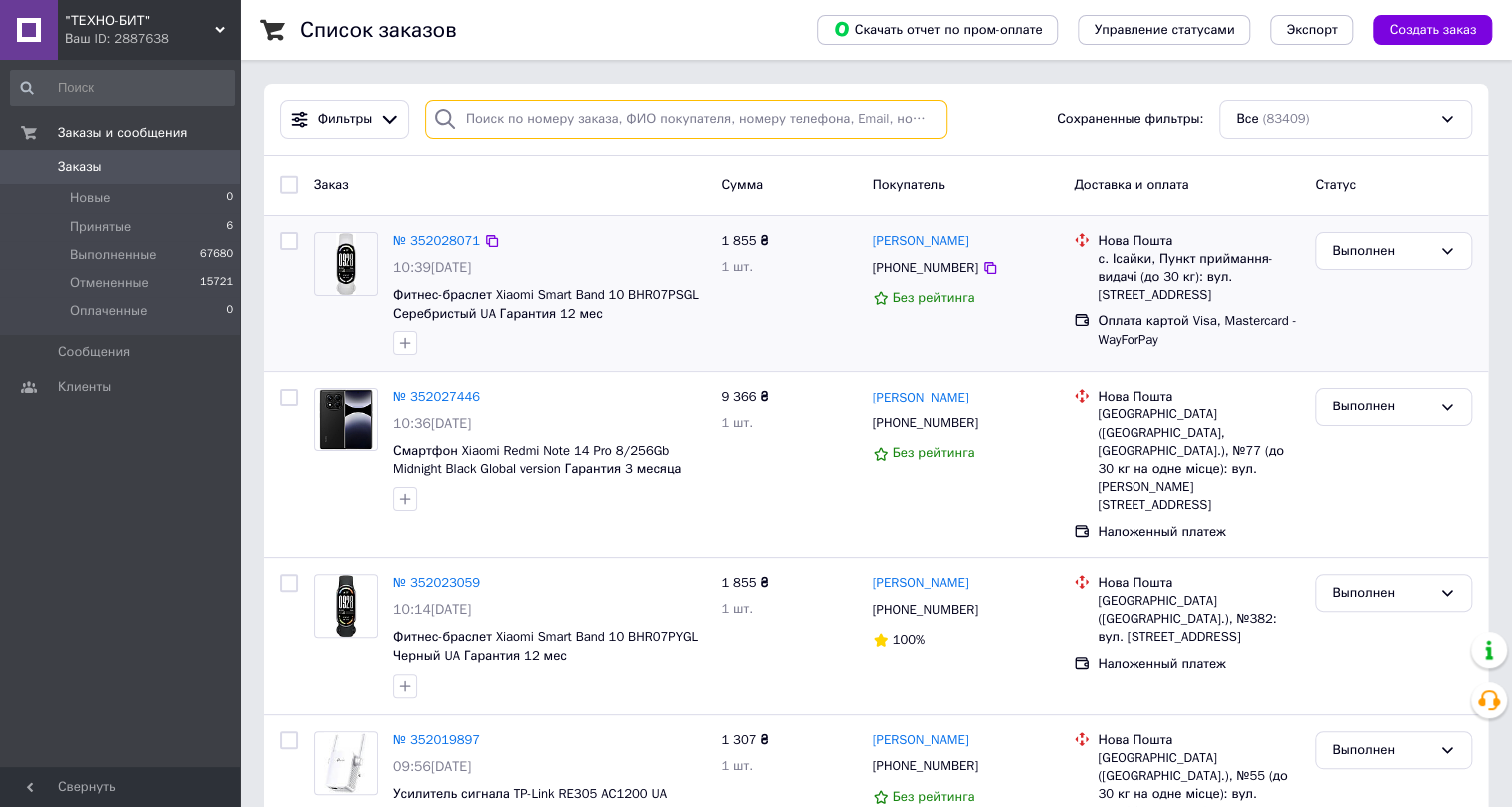 click at bounding box center (686, 119) 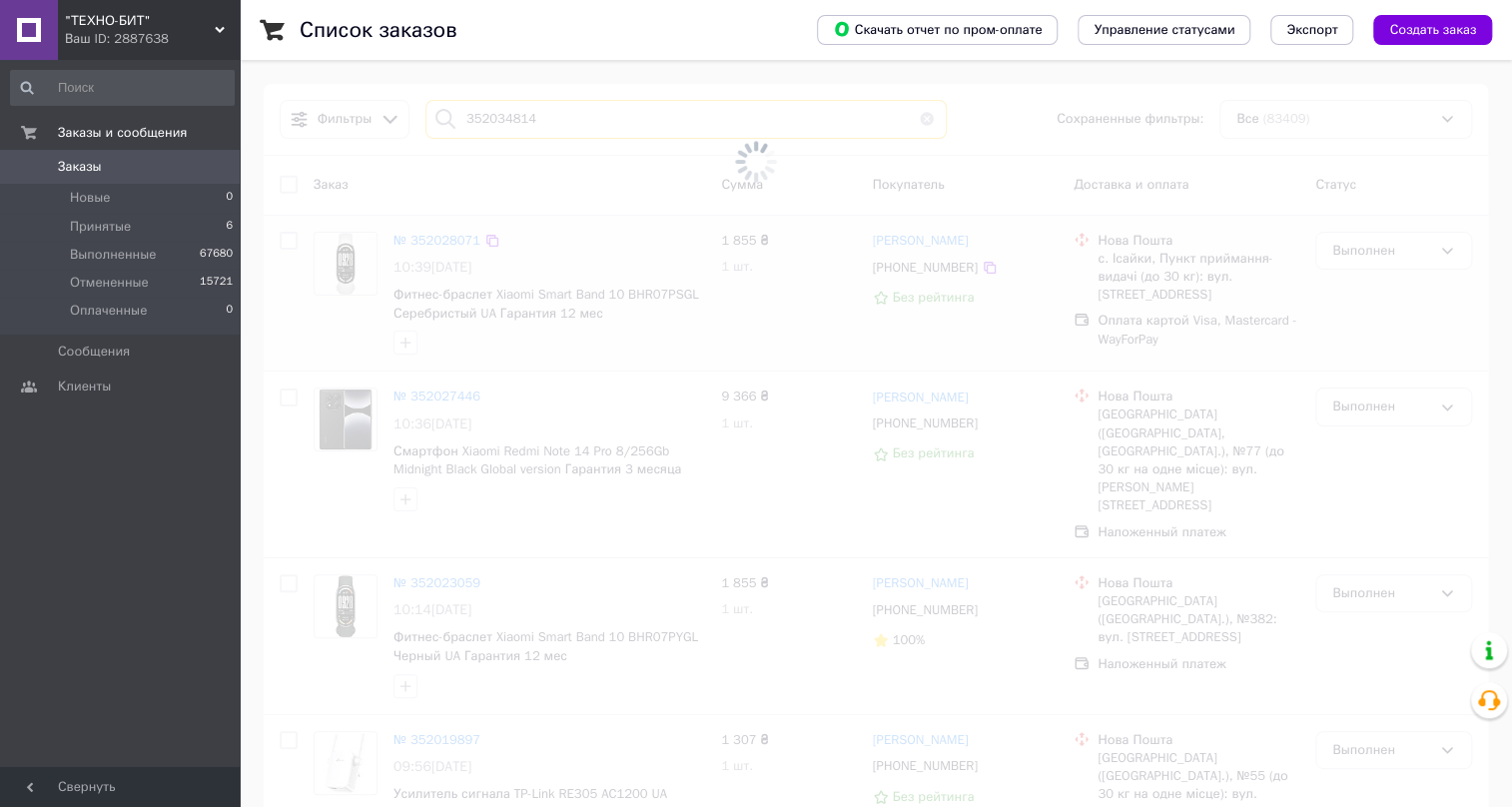type on "352034814" 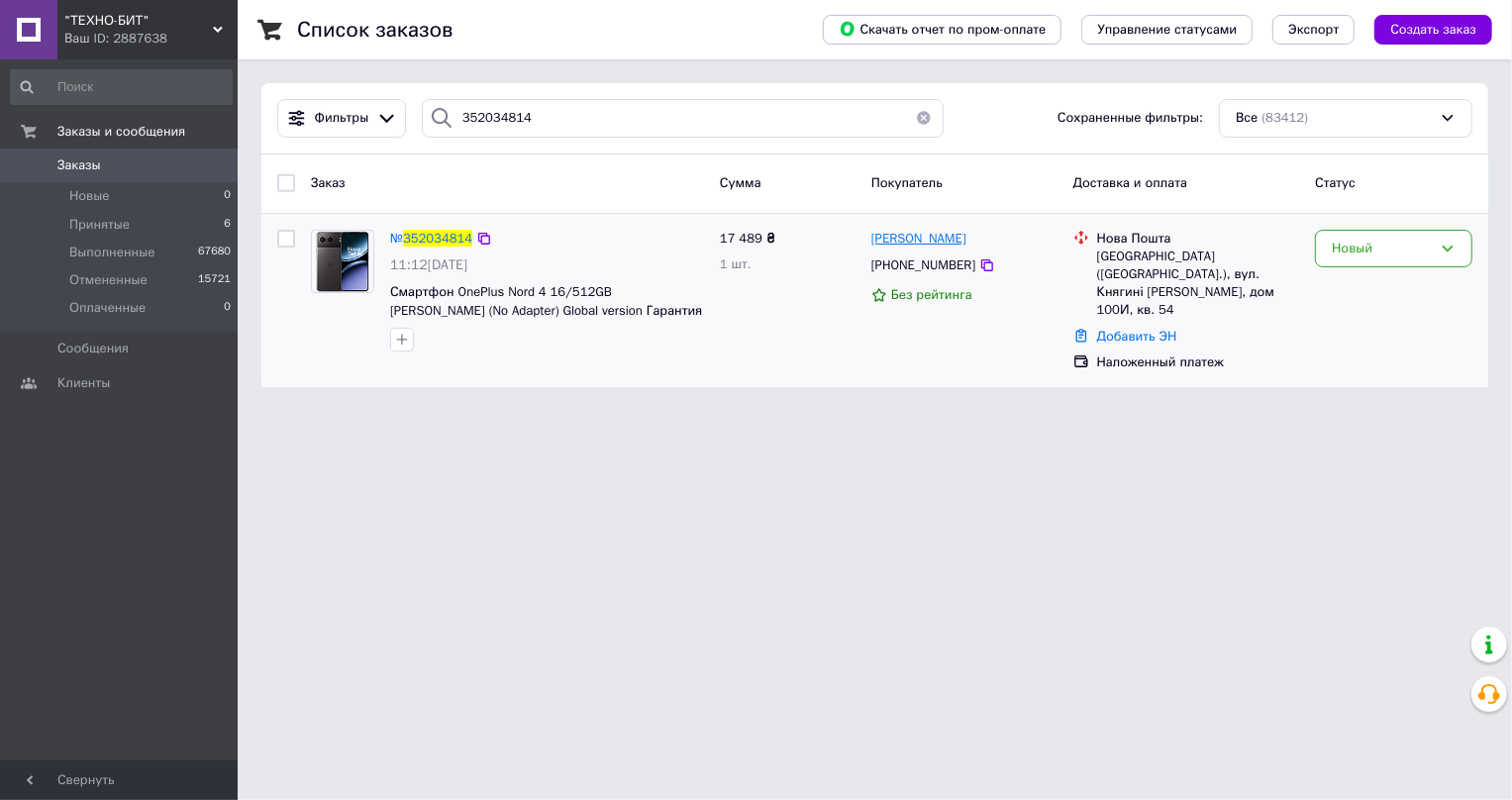 click on "[PERSON_NAME]" at bounding box center [919, 238] 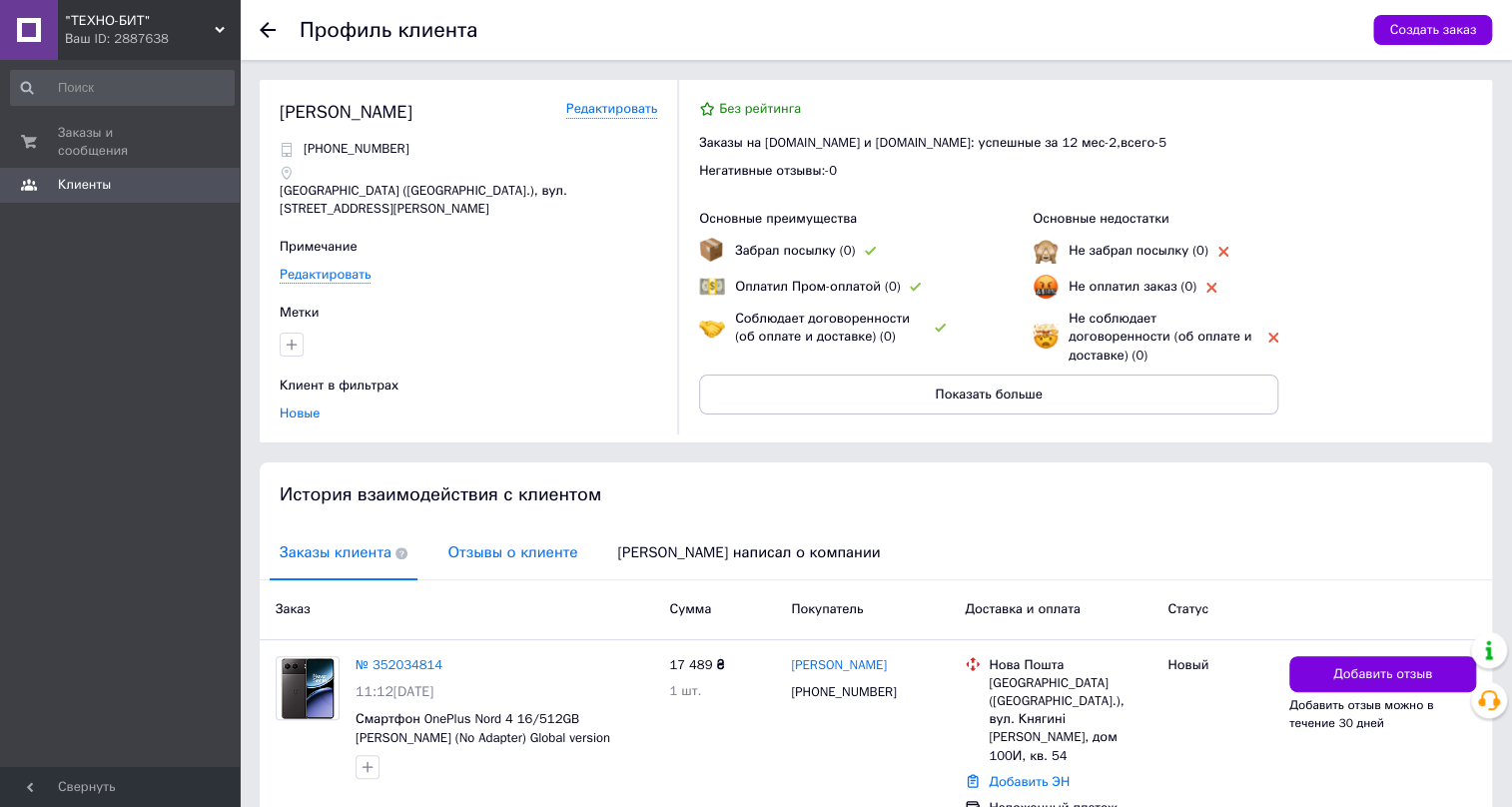 click on "Отзывы о клиенте" at bounding box center [512, 552] 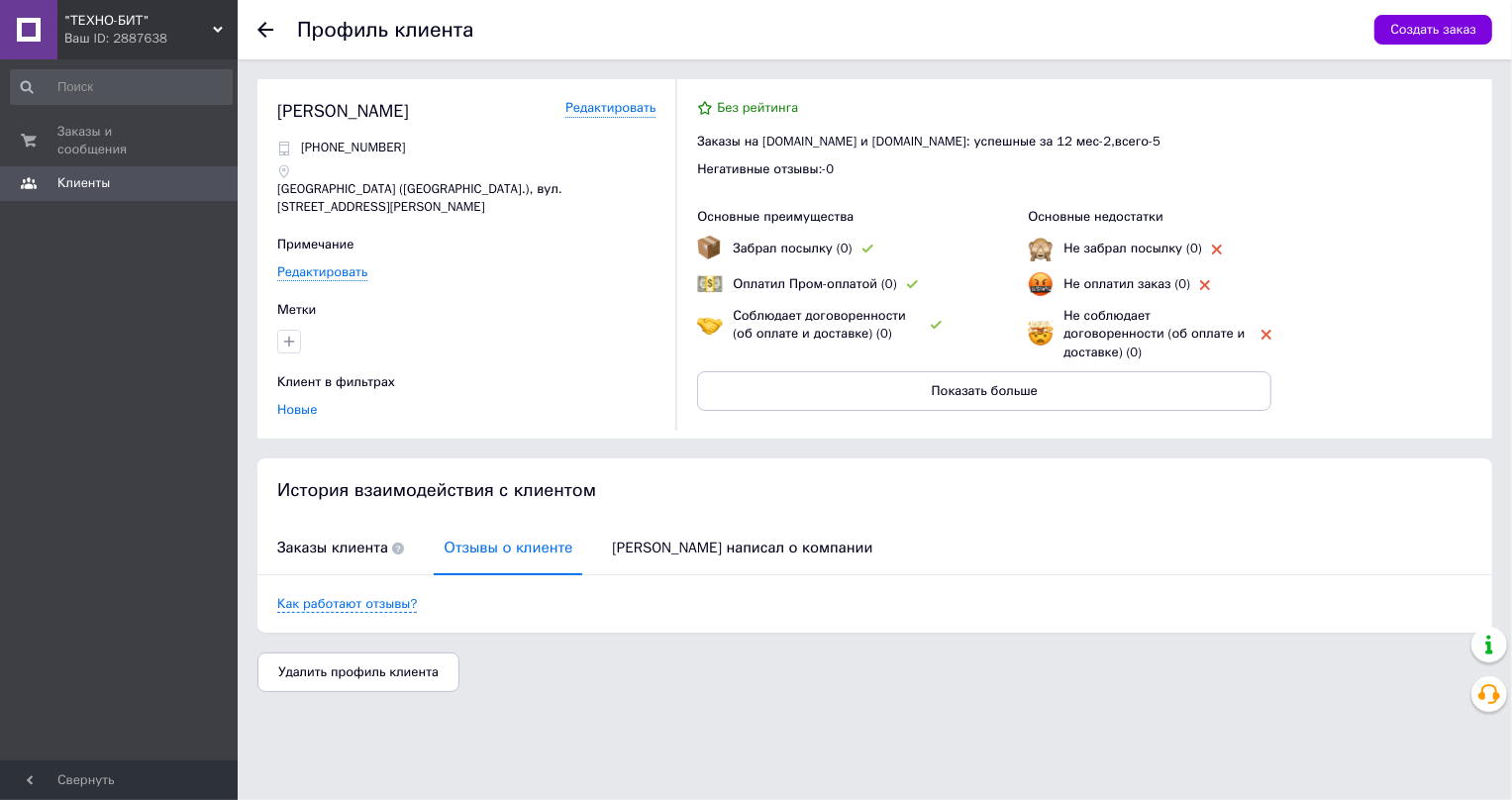 click 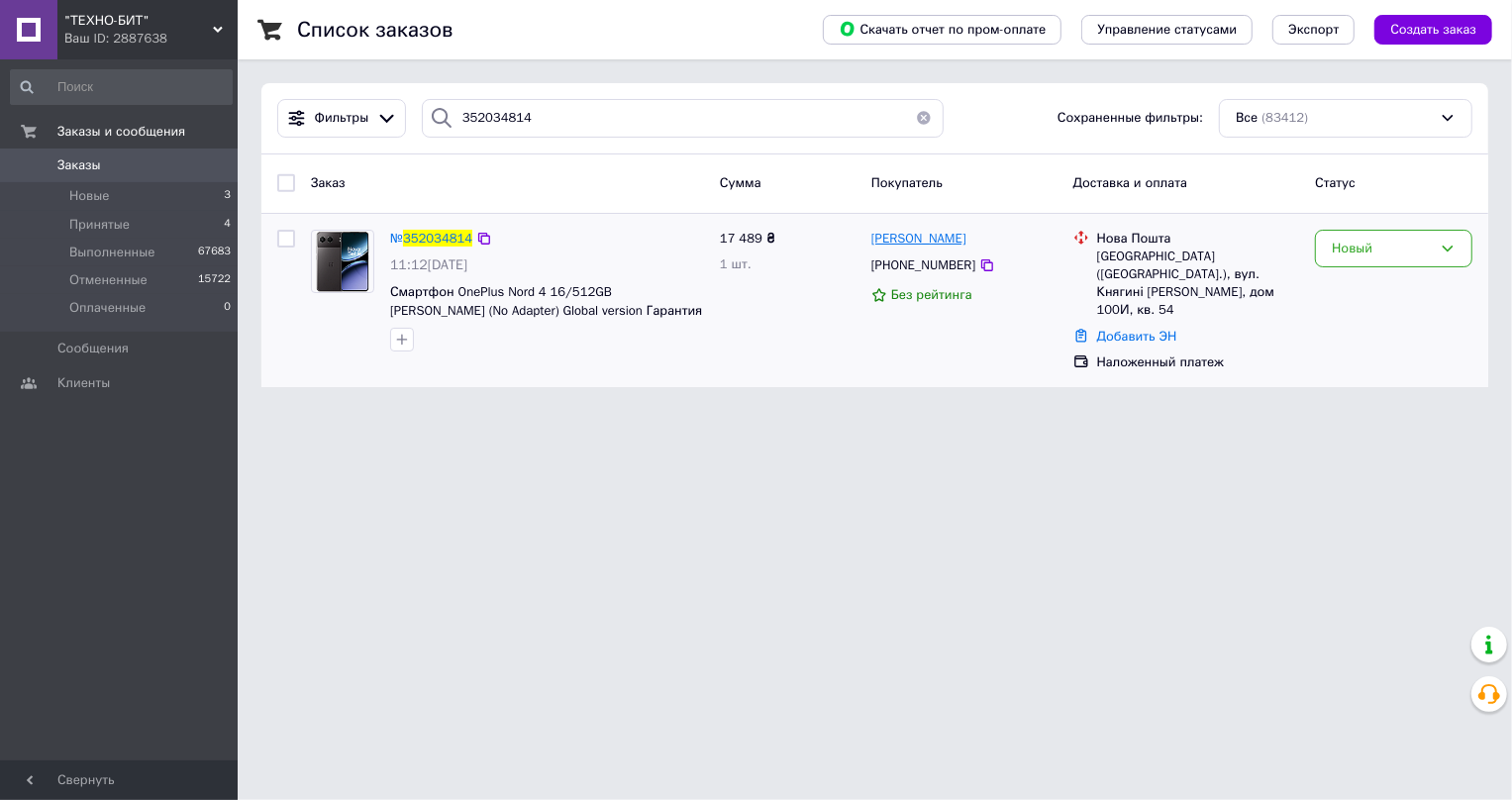 click on "[PERSON_NAME]" at bounding box center [919, 238] 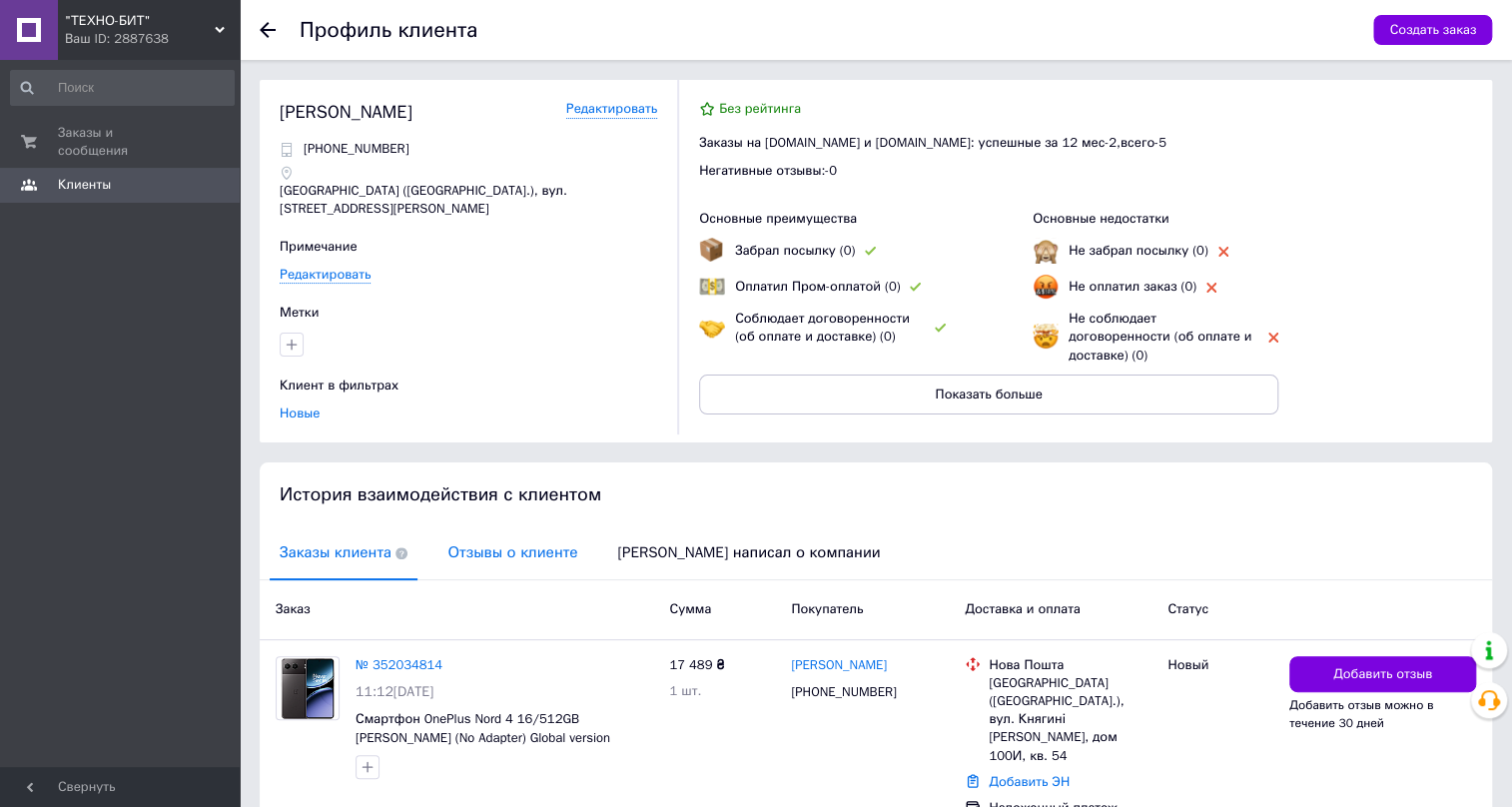 click on "Отзывы о клиенте" at bounding box center [512, 552] 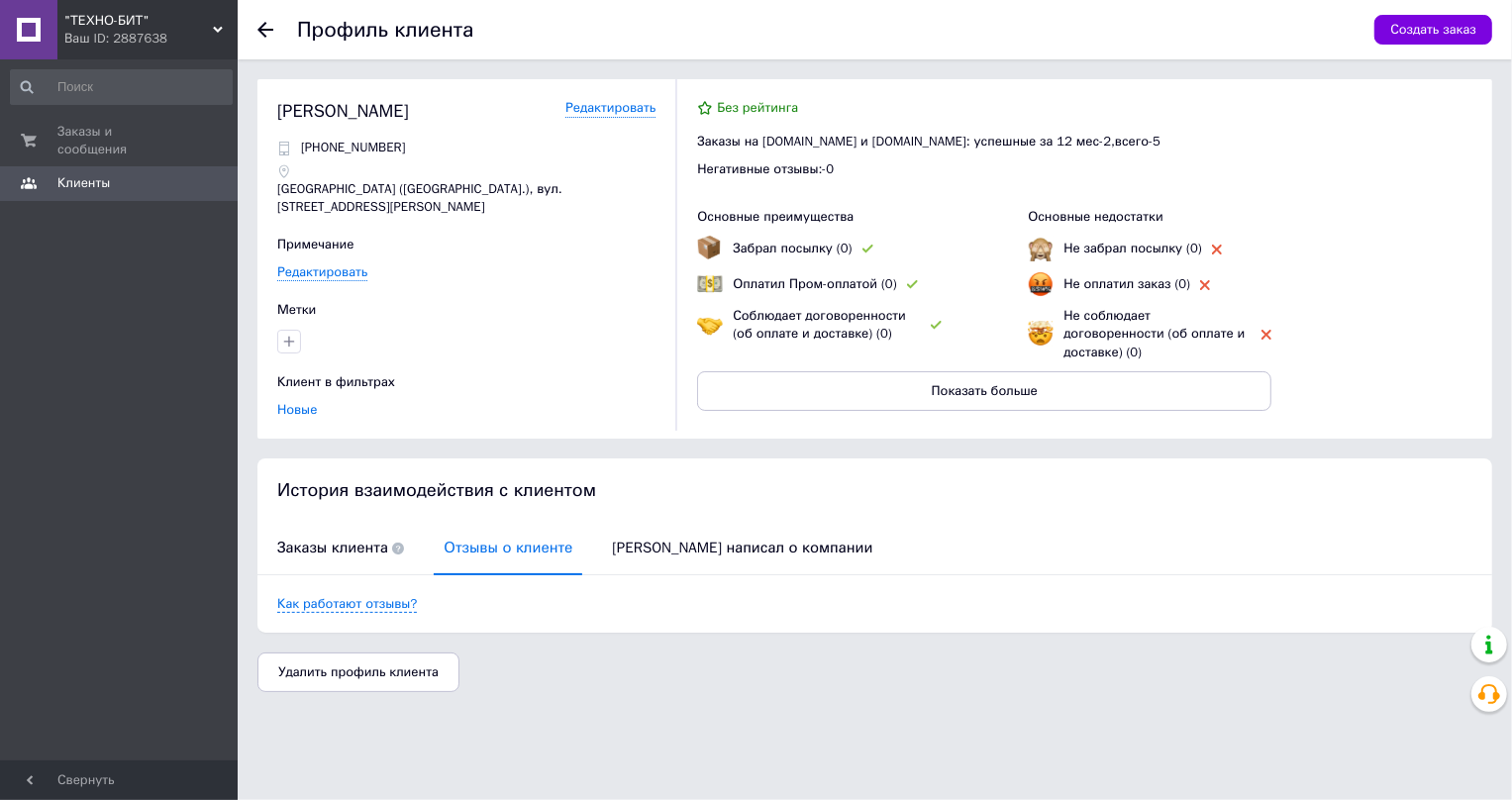 click 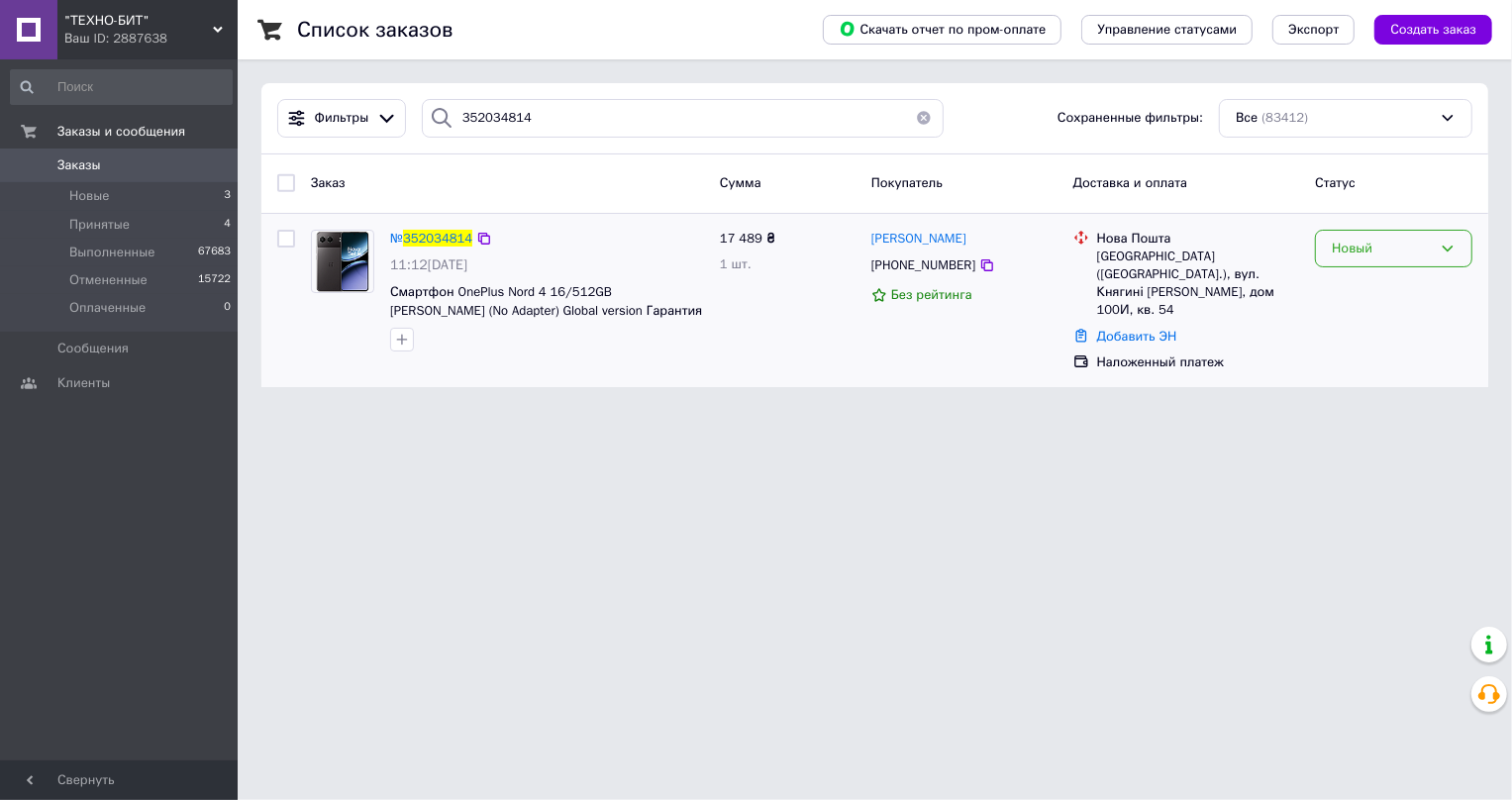 click on "Новый" at bounding box center [1381, 249] 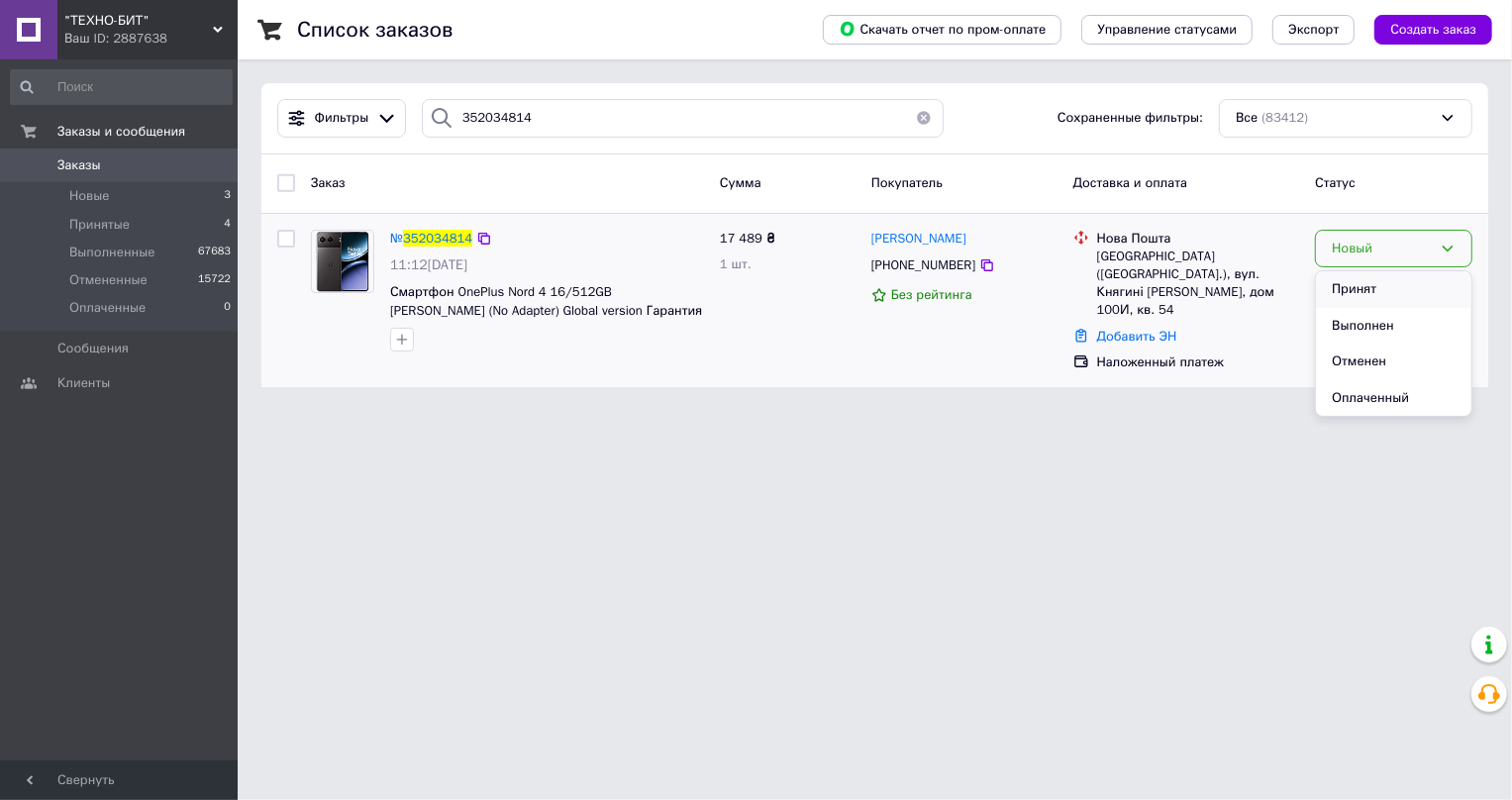 click on "Принят" at bounding box center (1393, 289) 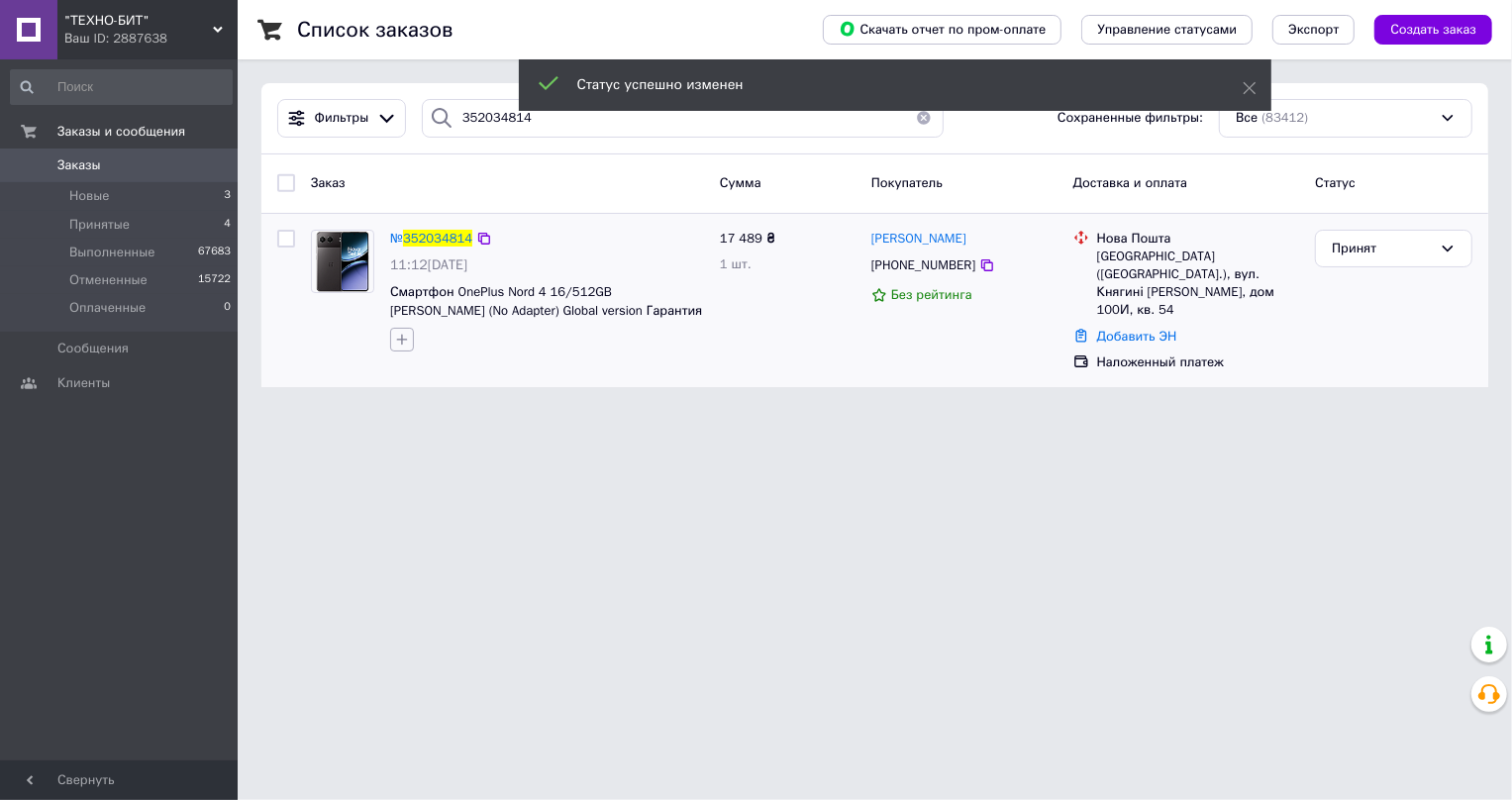 click 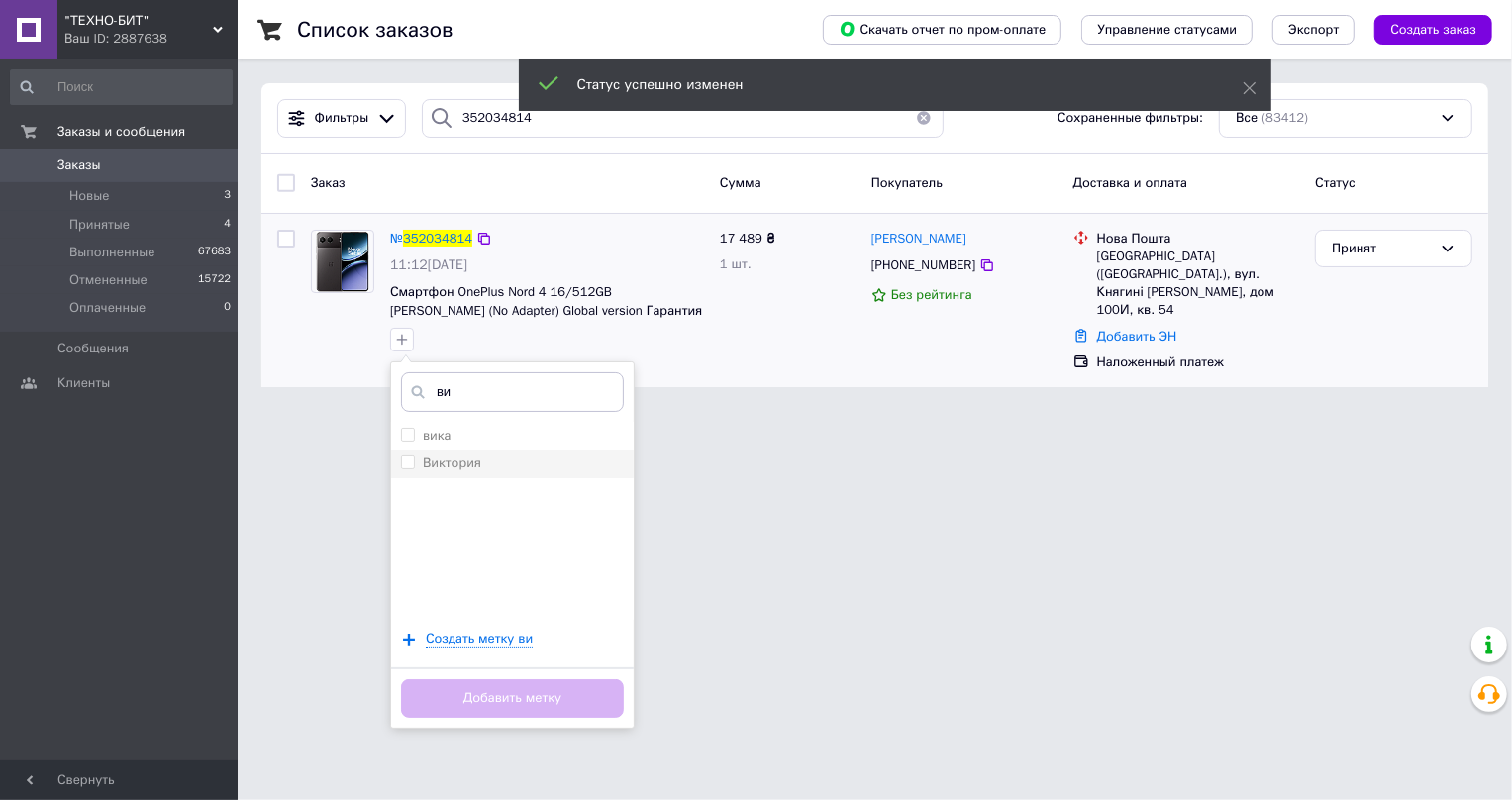 type on "ви" 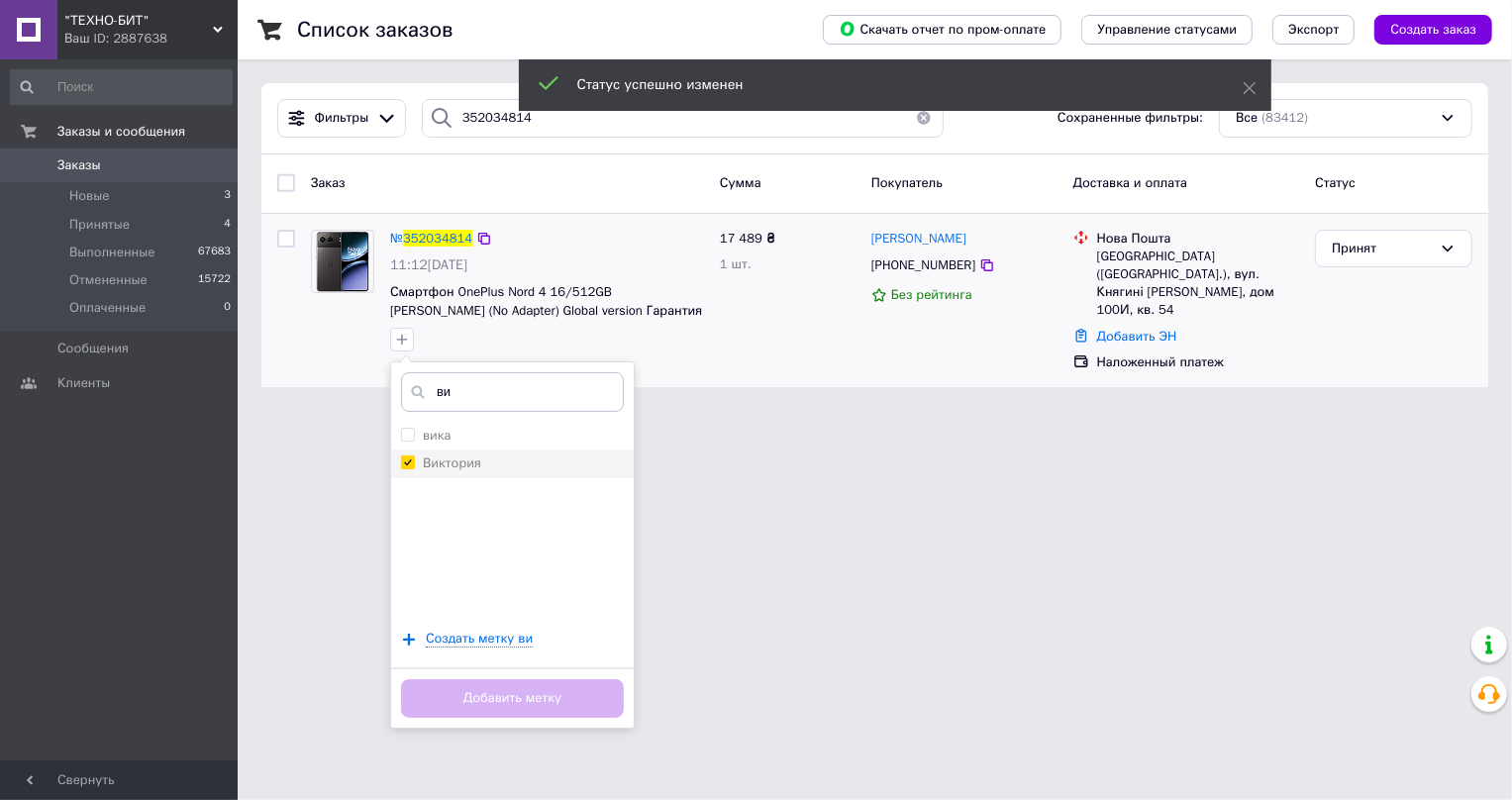 checkbox on "true" 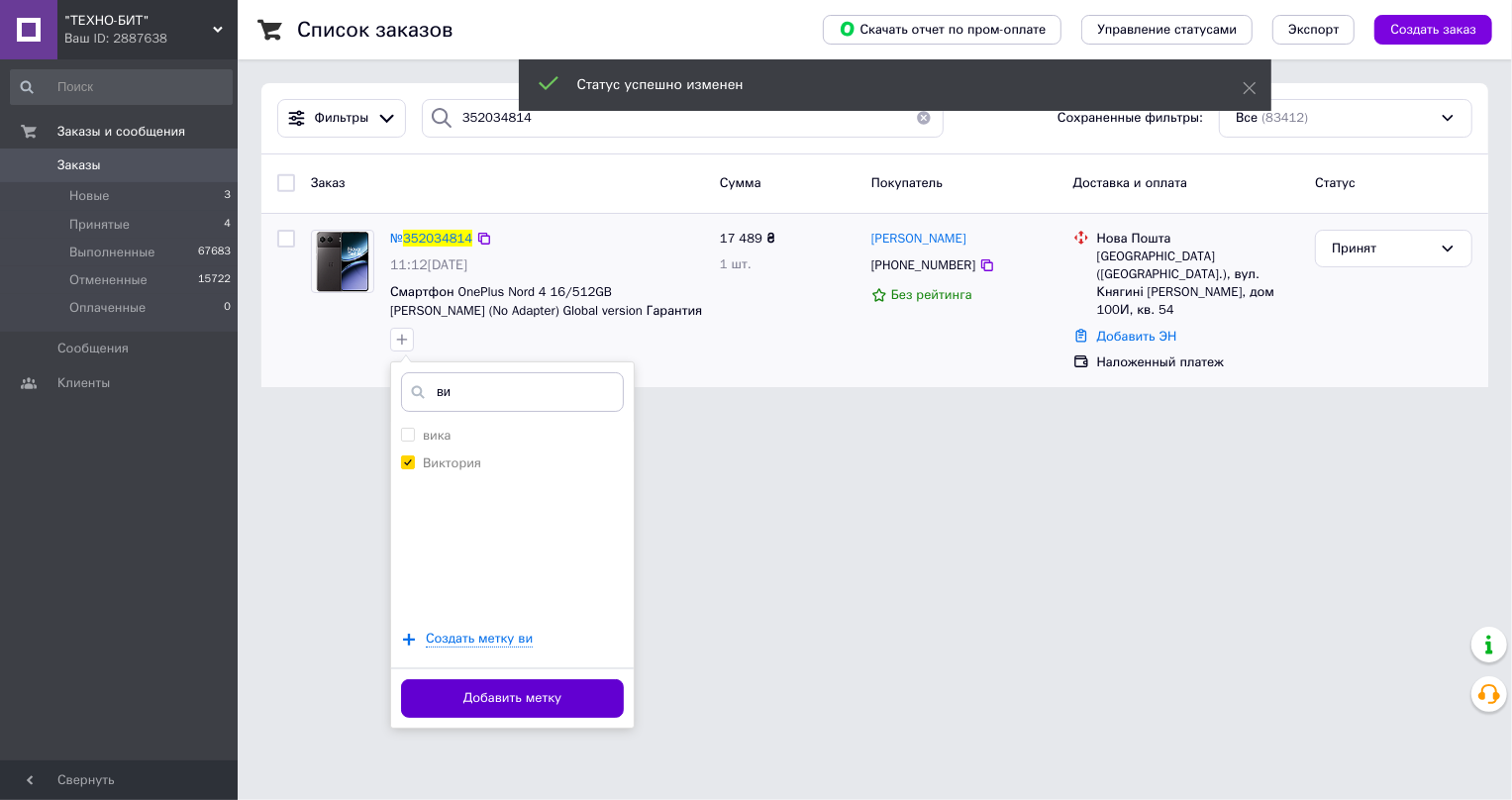 click on "Добавить метку" at bounding box center (512, 698) 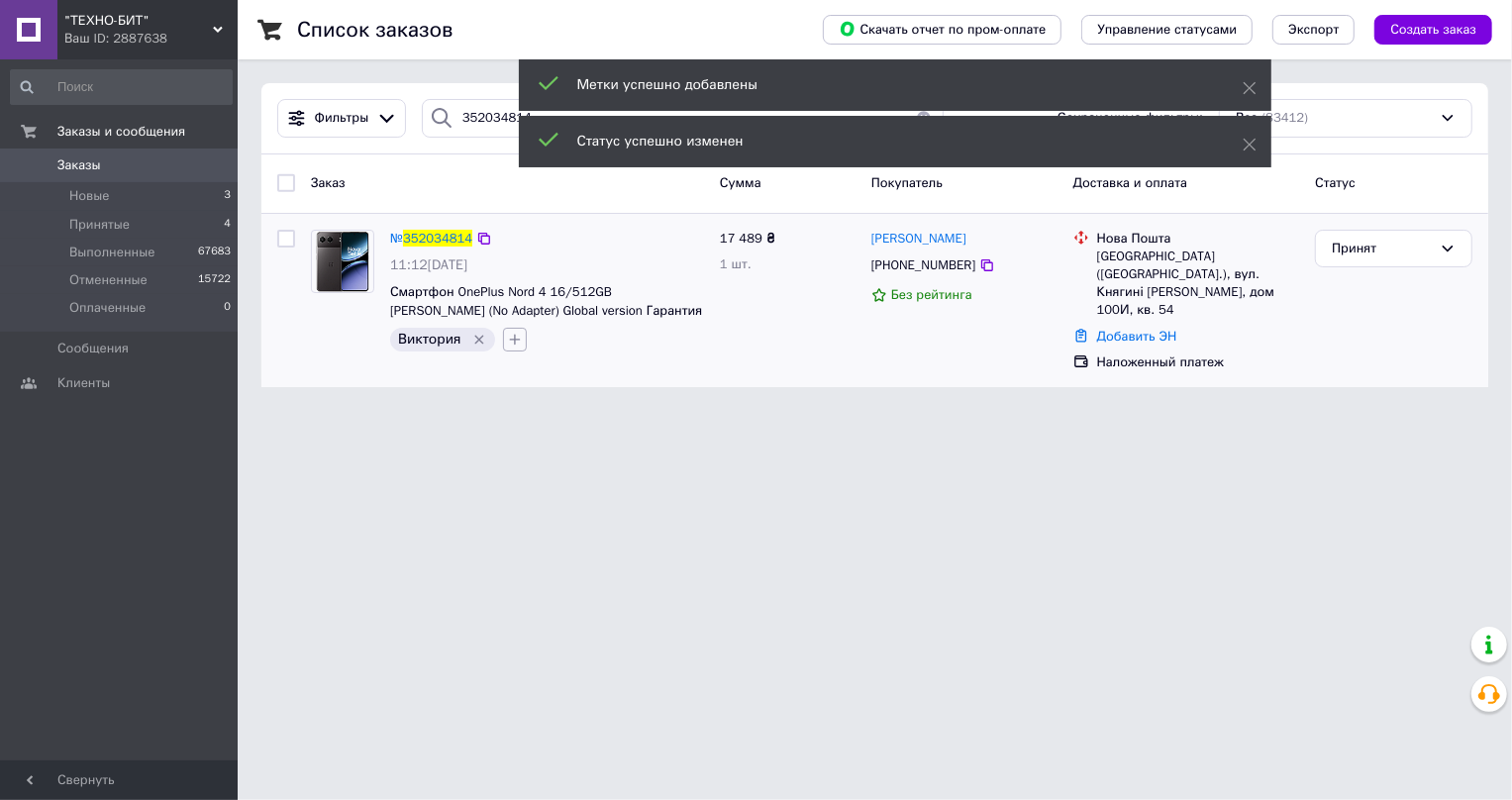 click 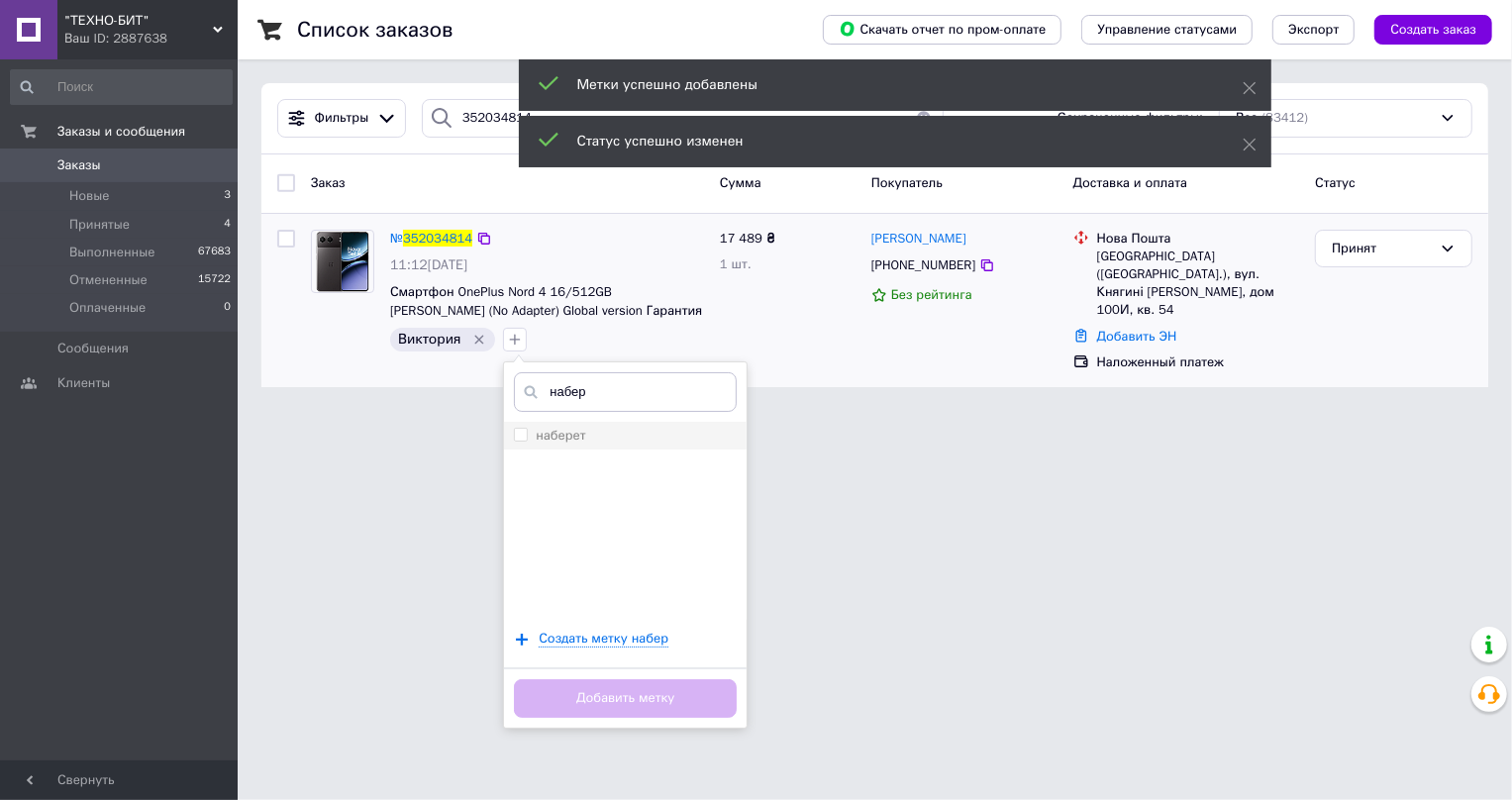 type on "набер" 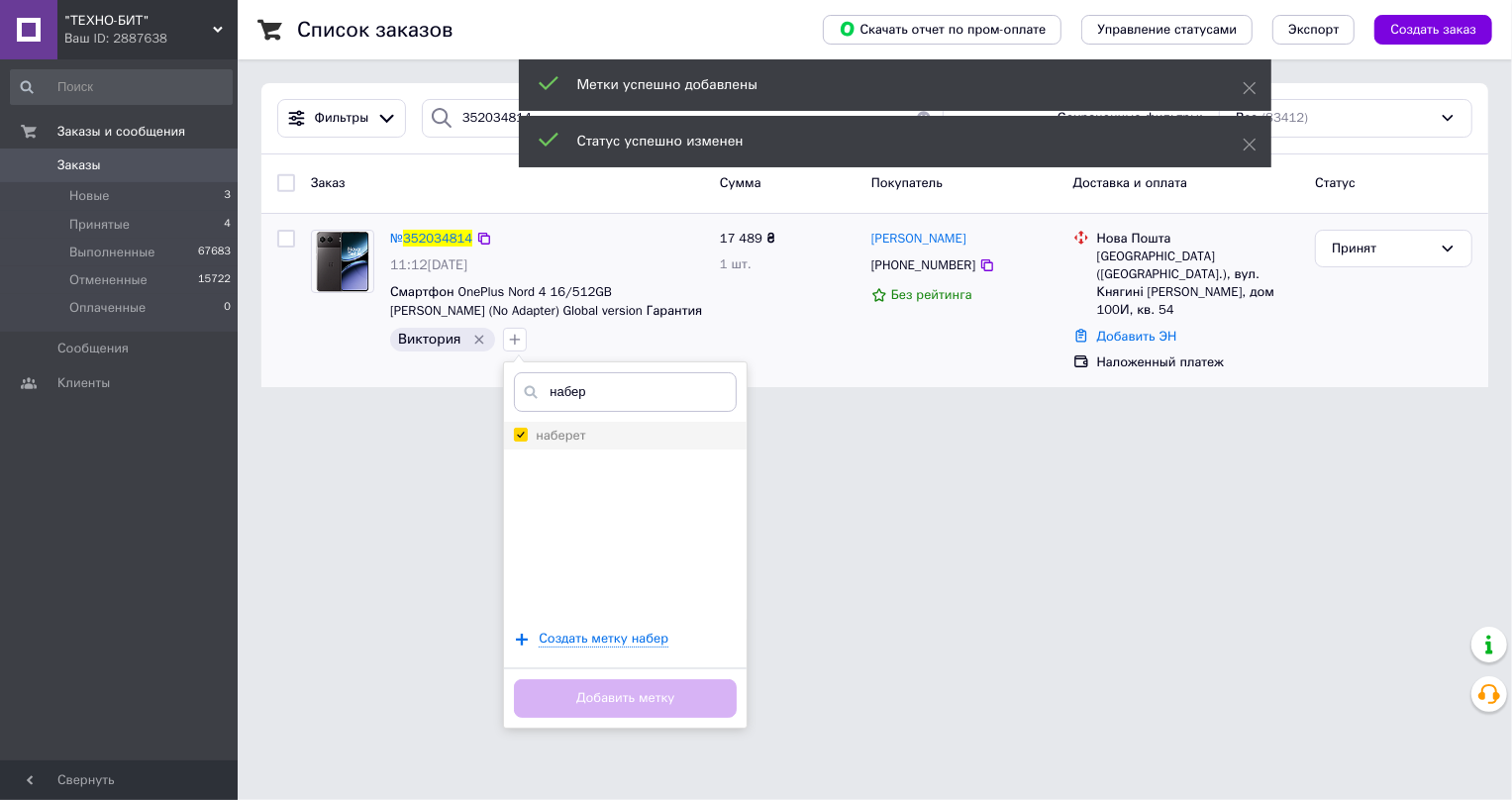 checkbox on "true" 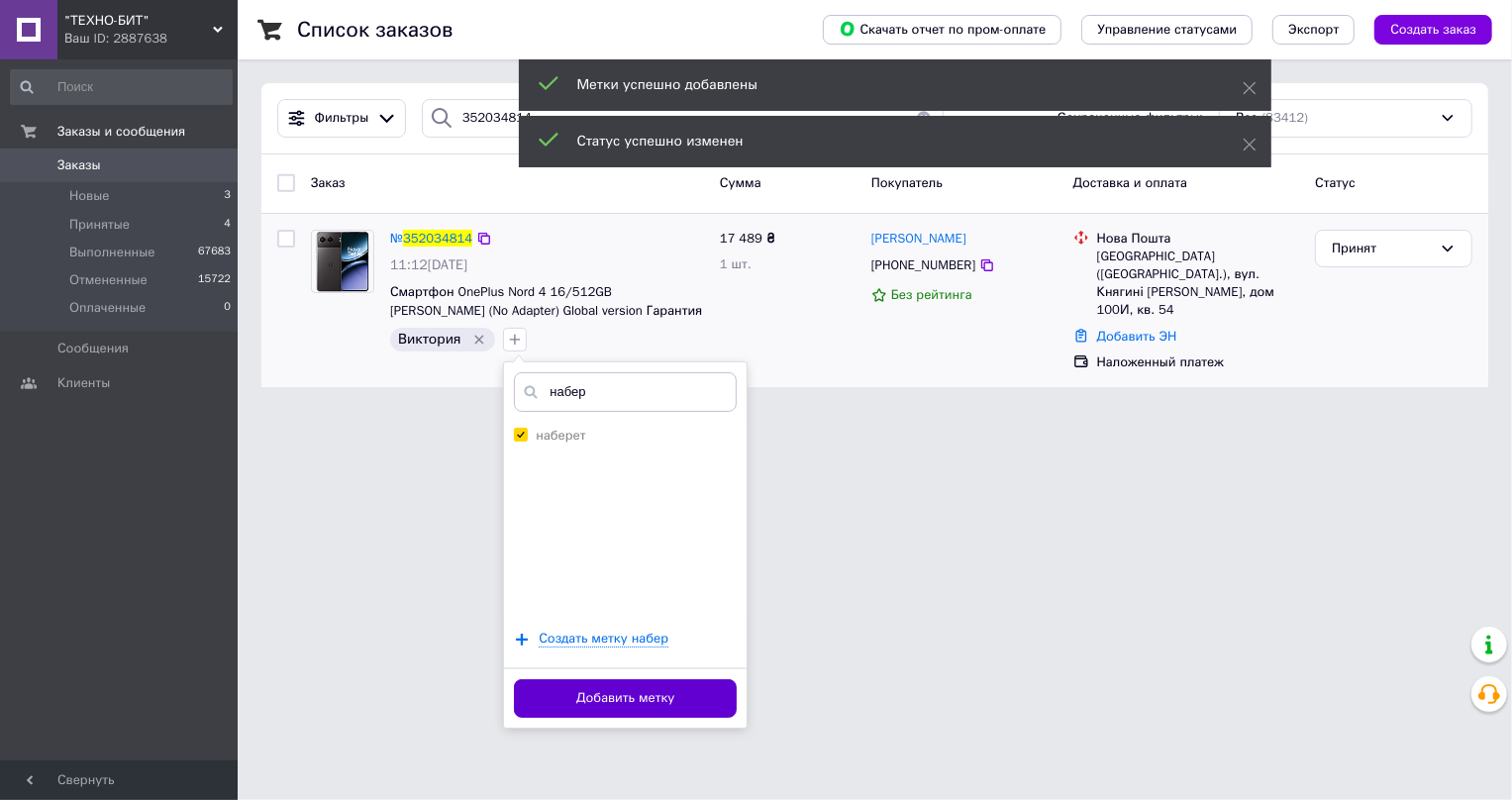 click on "Добавить метку" at bounding box center [625, 698] 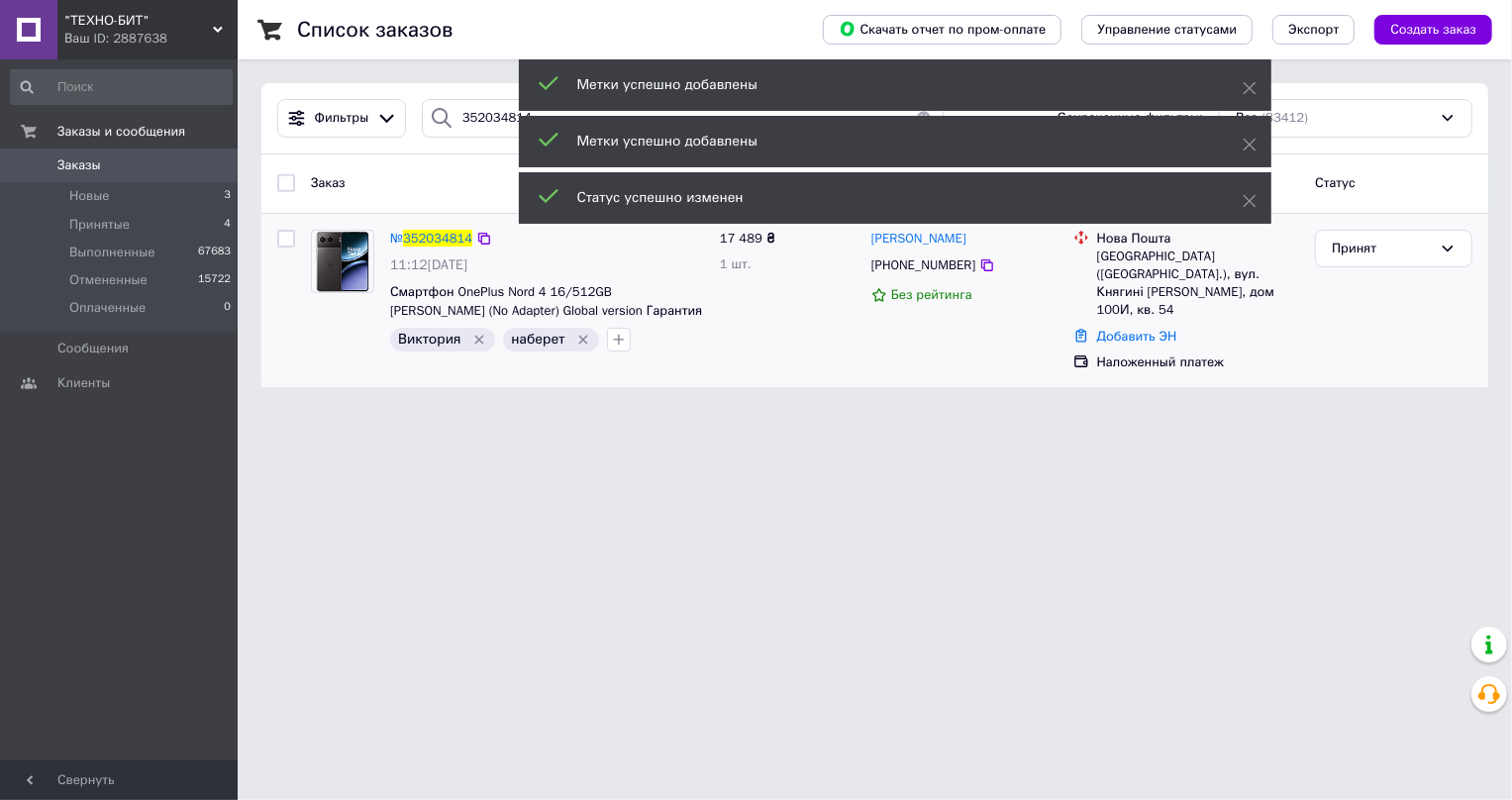 click on ""ТЕХНО-БИТ" Ваш ID: 2887638 Сайт "ТЕХНО-БИТ" Кабинет покупателя Проверить состояние системы Страница на портале MobiOpt [DOMAIN_NAME] TECHNO-КУМ [DOMAIN_NAME] MobiOpt [DOMAIN_NAME] TECHNO-КУМ [DOMAIN_NAME] MobiSmile Справка Выйти Заказы и сообщения Заказы 0 Новые 3 Принятые 4 Выполненные 67683 Отмененные 15722 Оплаченные 0 Сообщения 0 Клиенты Свернуть
Список заказов   Скачать отчет по пром-оплате Управление статусами Экспорт Создать заказ Фильтры 352034814 Сохраненные фильтры: Все (83412) Заказ Сумма Покупатель Доставка и оплата Статус №  352034814 11:12[DATE]" at bounding box center (756, 205) 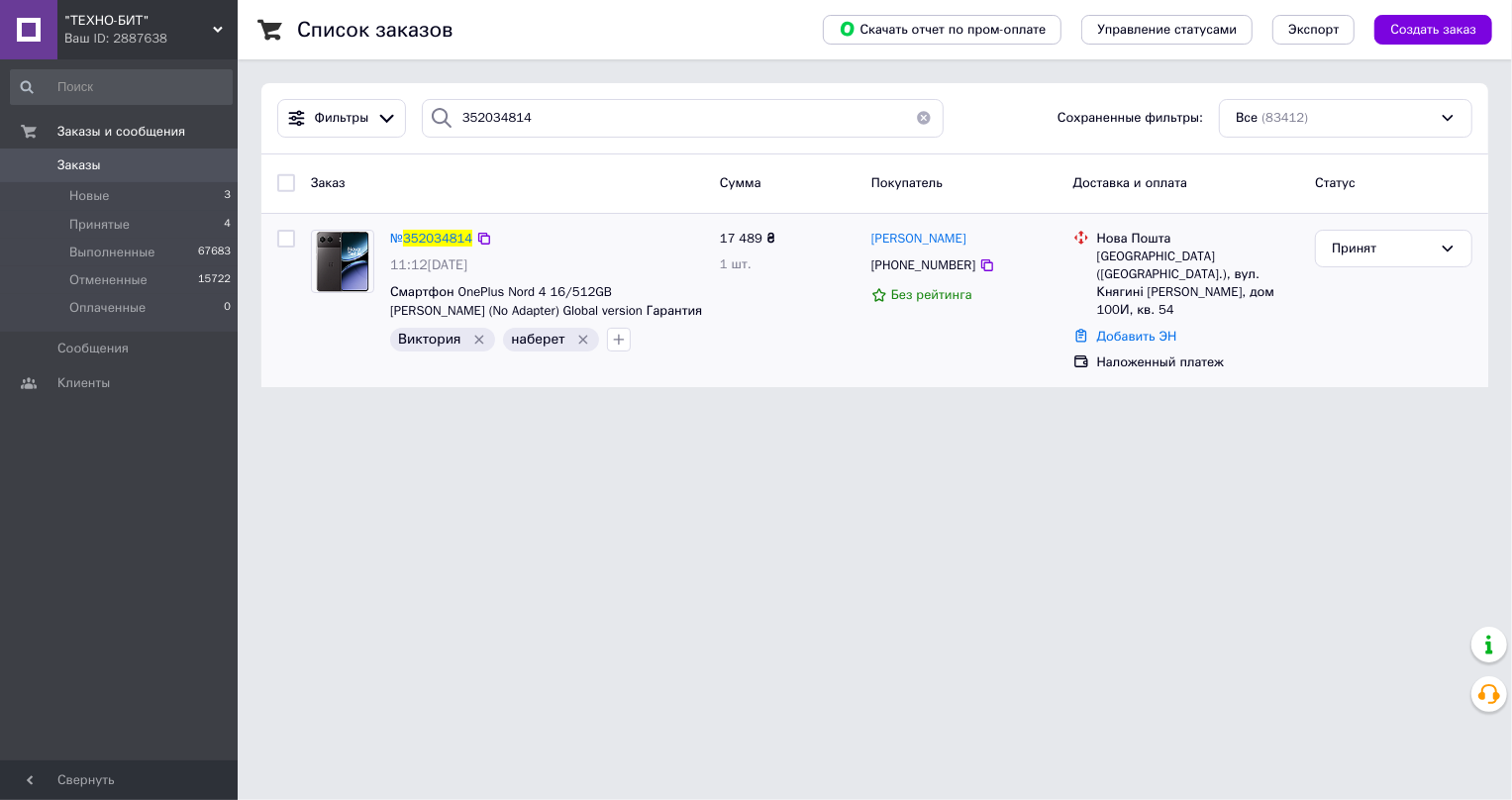 click on ""ТЕХНО-БИТ" Ваш ID: 2887638 Сайт "ТЕХНО-БИТ" Кабинет покупателя Проверить состояние системы Страница на портале MobiOpt [DOMAIN_NAME] TECHNO-КУМ [DOMAIN_NAME] MobiOpt [DOMAIN_NAME] TECHNO-КУМ [DOMAIN_NAME] MobiSmile Справка Выйти Заказы и сообщения Заказы 0 Новые 3 Принятые 4 Выполненные 67683 Отмененные 15722 Оплаченные 0 Сообщения 0 Клиенты Свернуть
Список заказов   Скачать отчет по пром-оплате Управление статусами Экспорт Создать заказ Фильтры 352034814 Сохраненные фильтры: Все (83412) Заказ Сумма Покупатель Доставка и оплата Статус №  352034814 11:12[DATE]" at bounding box center (756, 205) 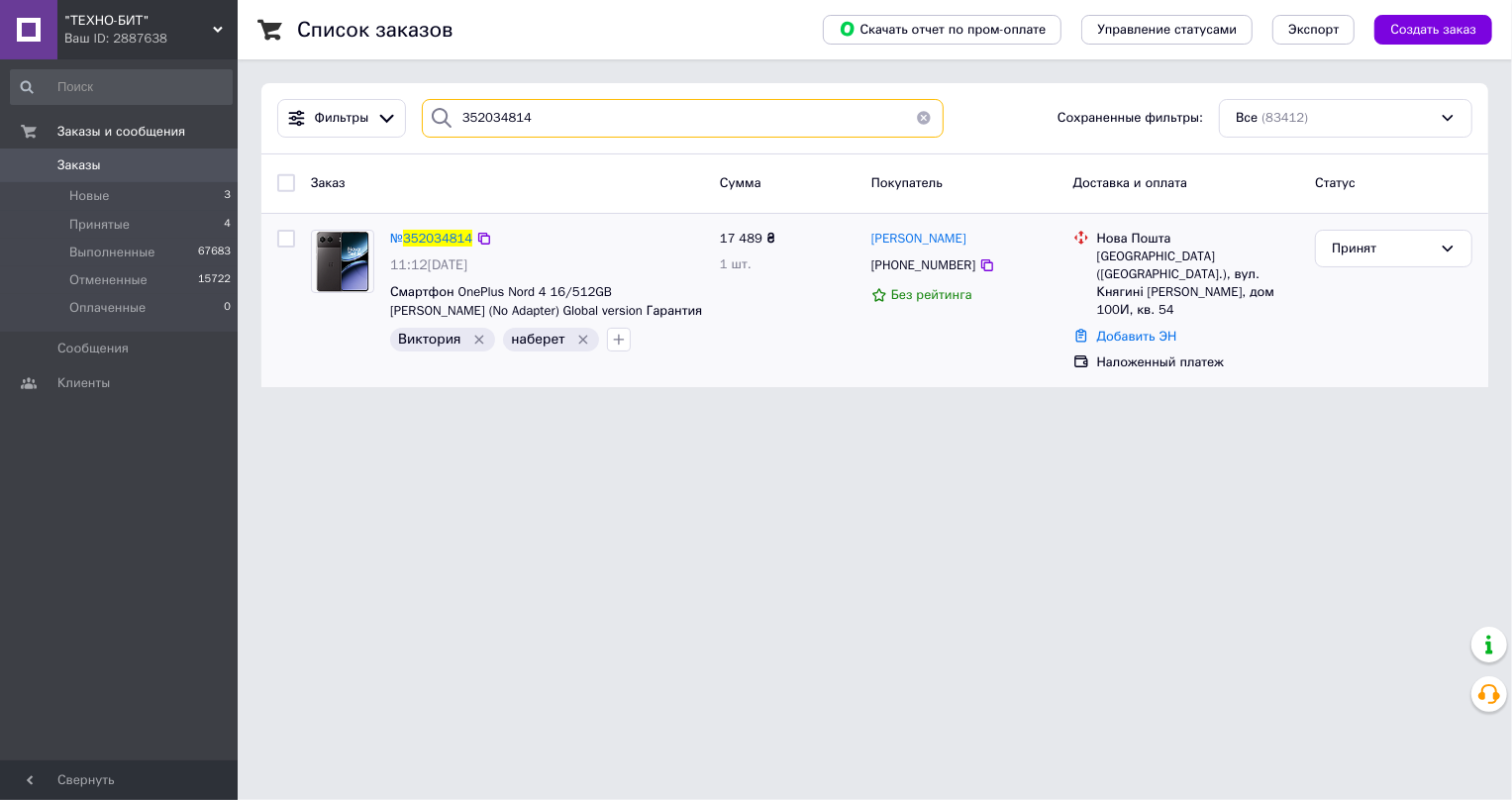 drag, startPoint x: 569, startPoint y: 121, endPoint x: 402, endPoint y: 101, distance: 168.19334 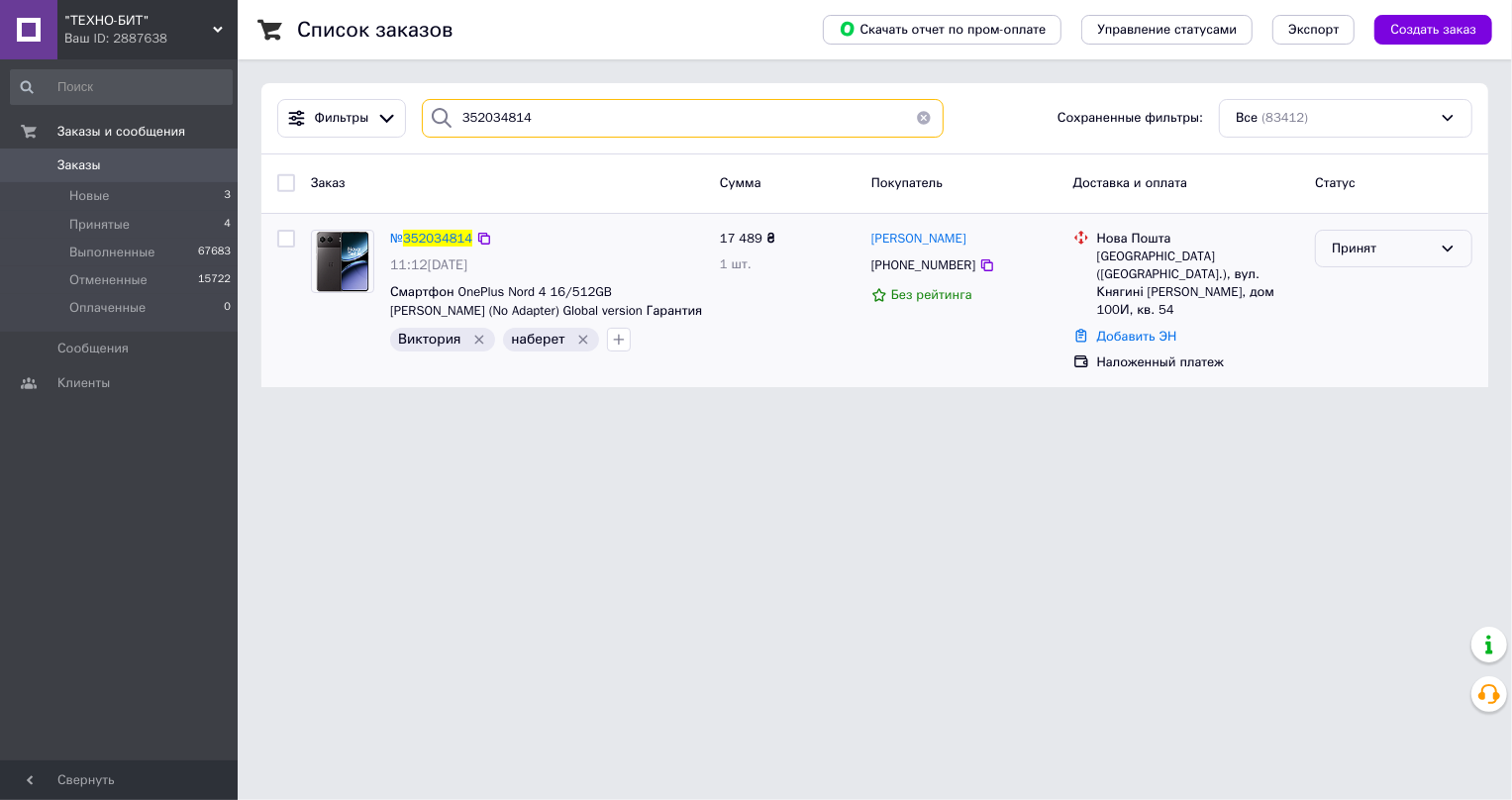 type on "352034814" 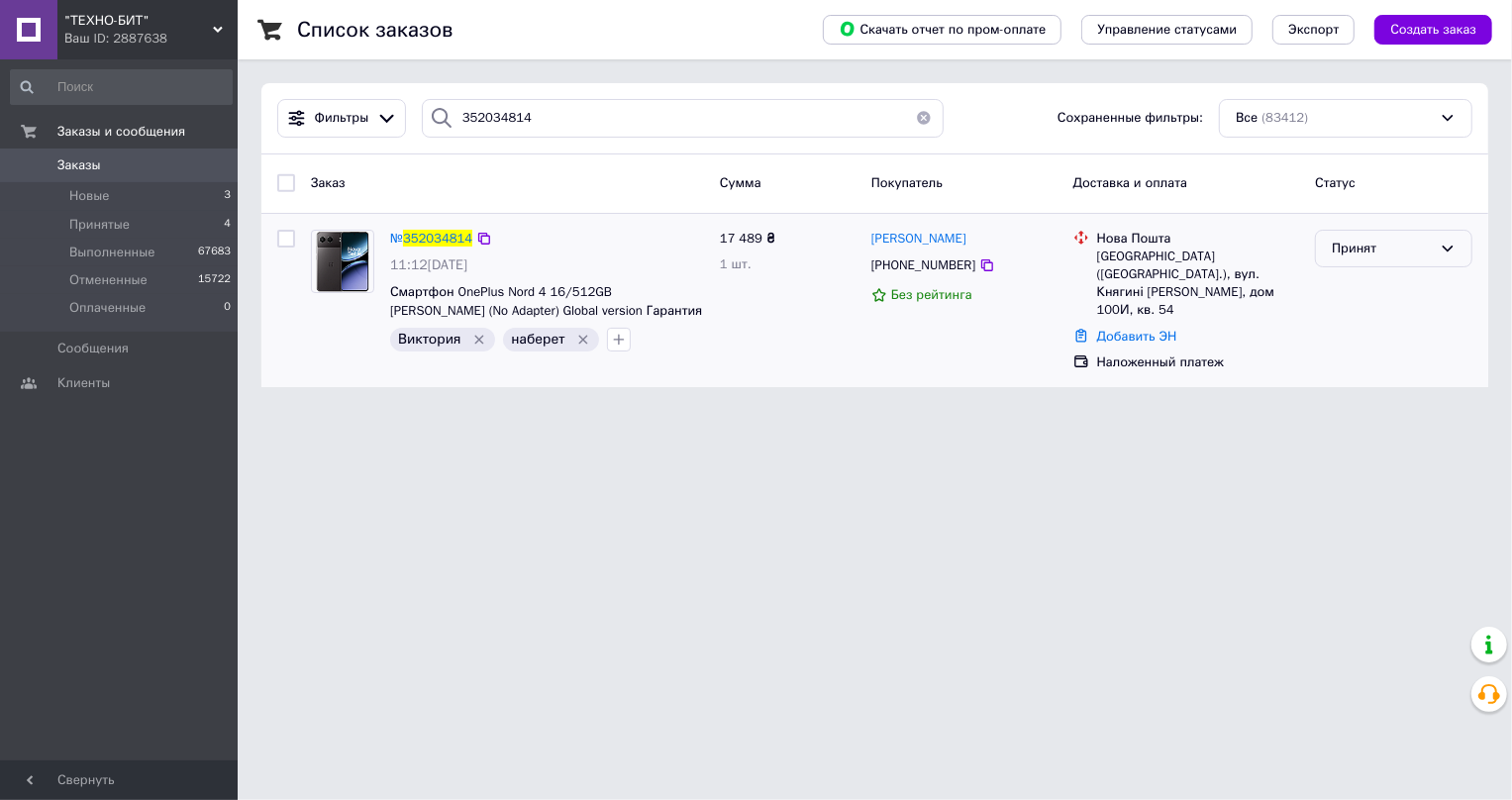 click on "Принят" at bounding box center [1381, 249] 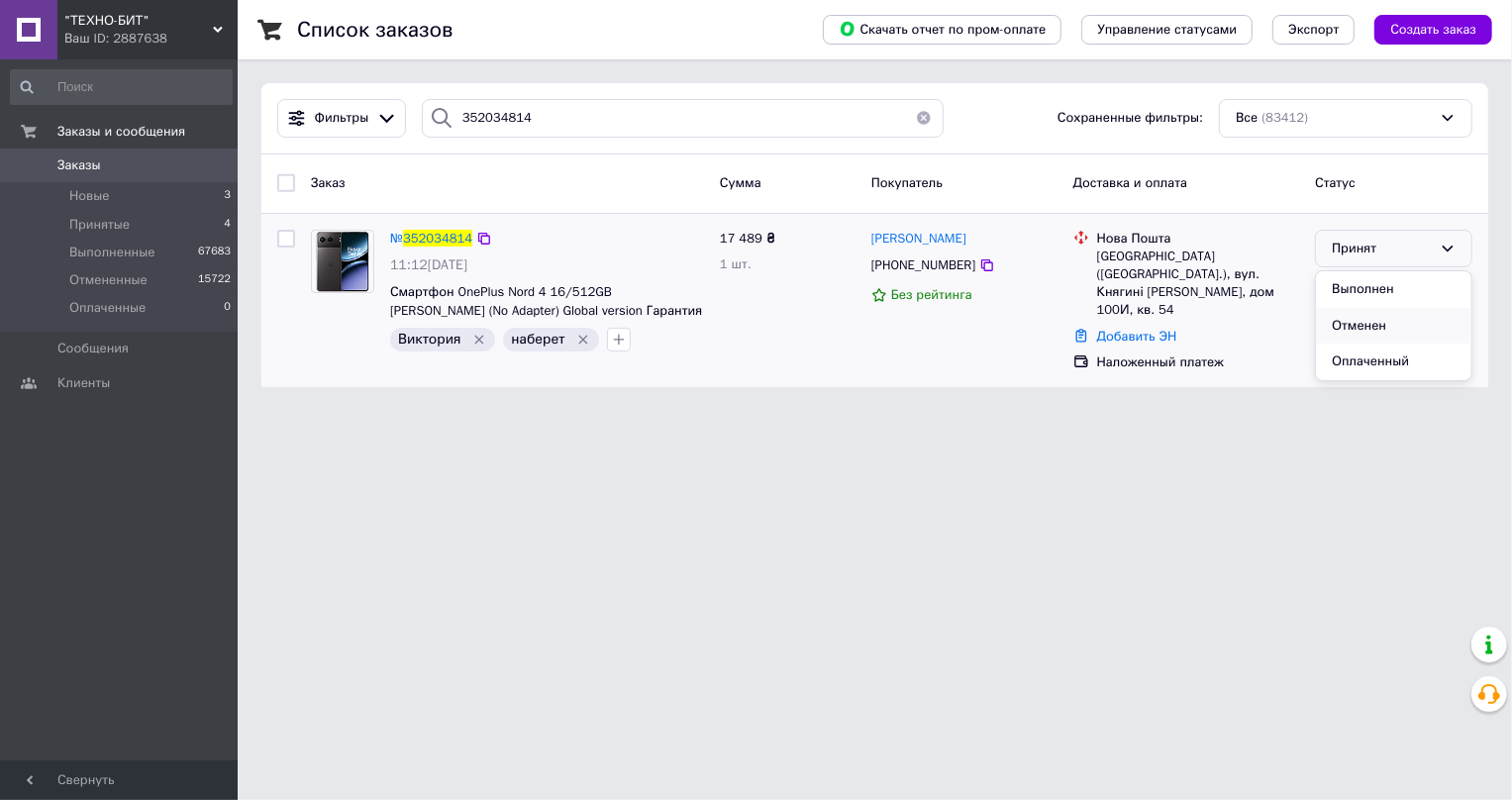 click on "Отменен" at bounding box center [1393, 326] 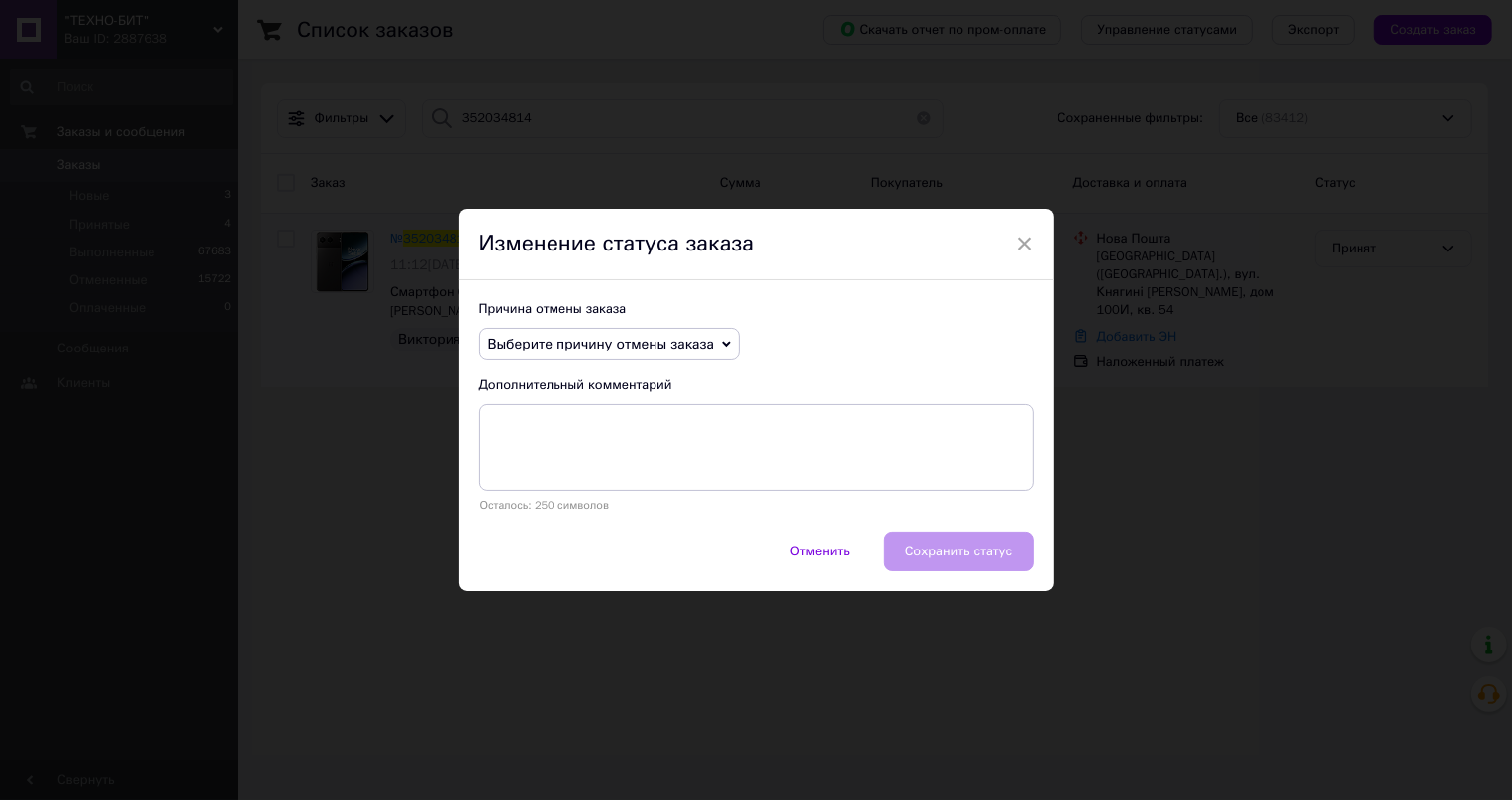 click on "Выберите причину отмены заказа" at bounding box center [601, 344] 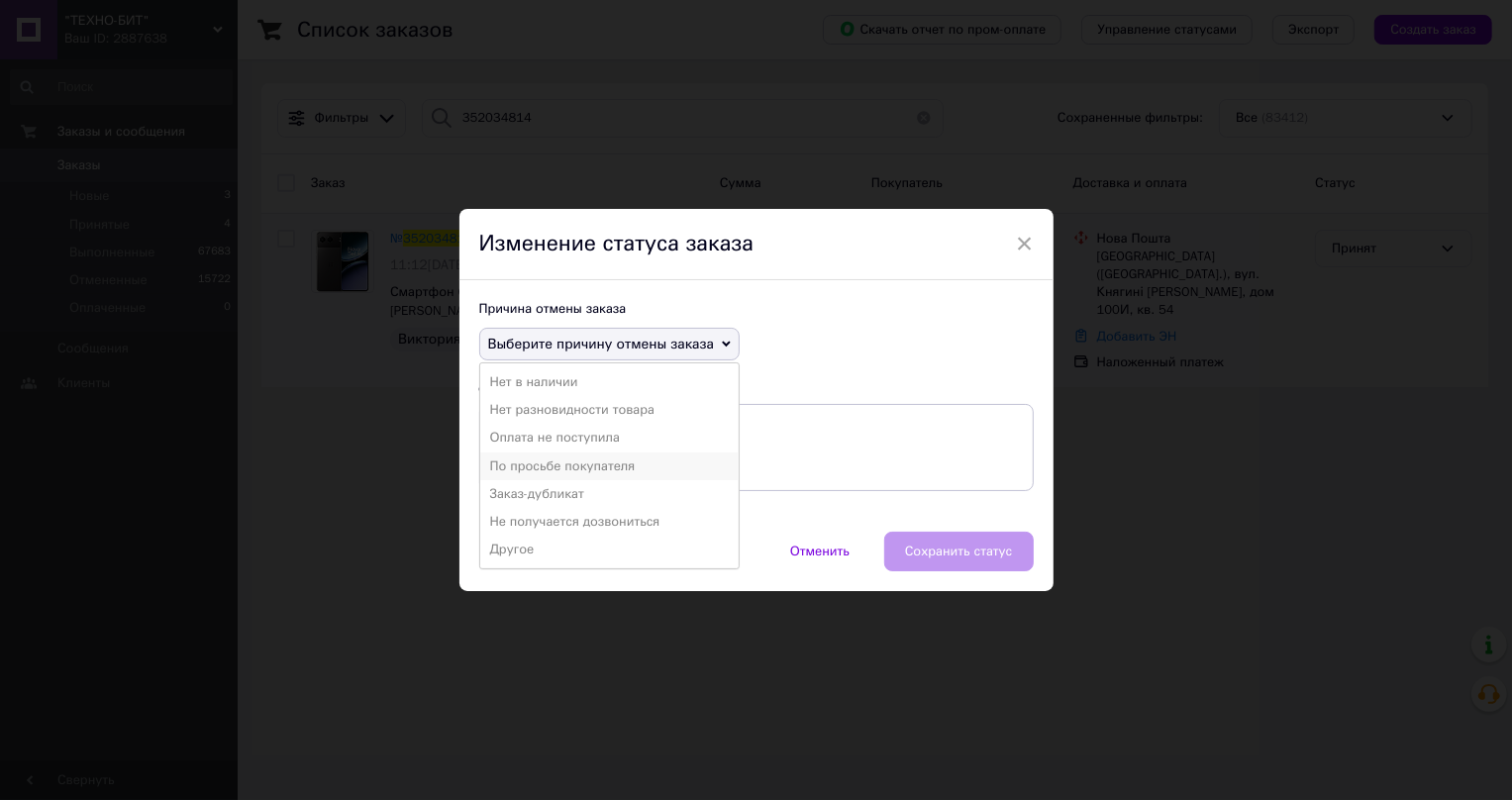 click on "По просьбе покупателя" at bounding box center (609, 466) 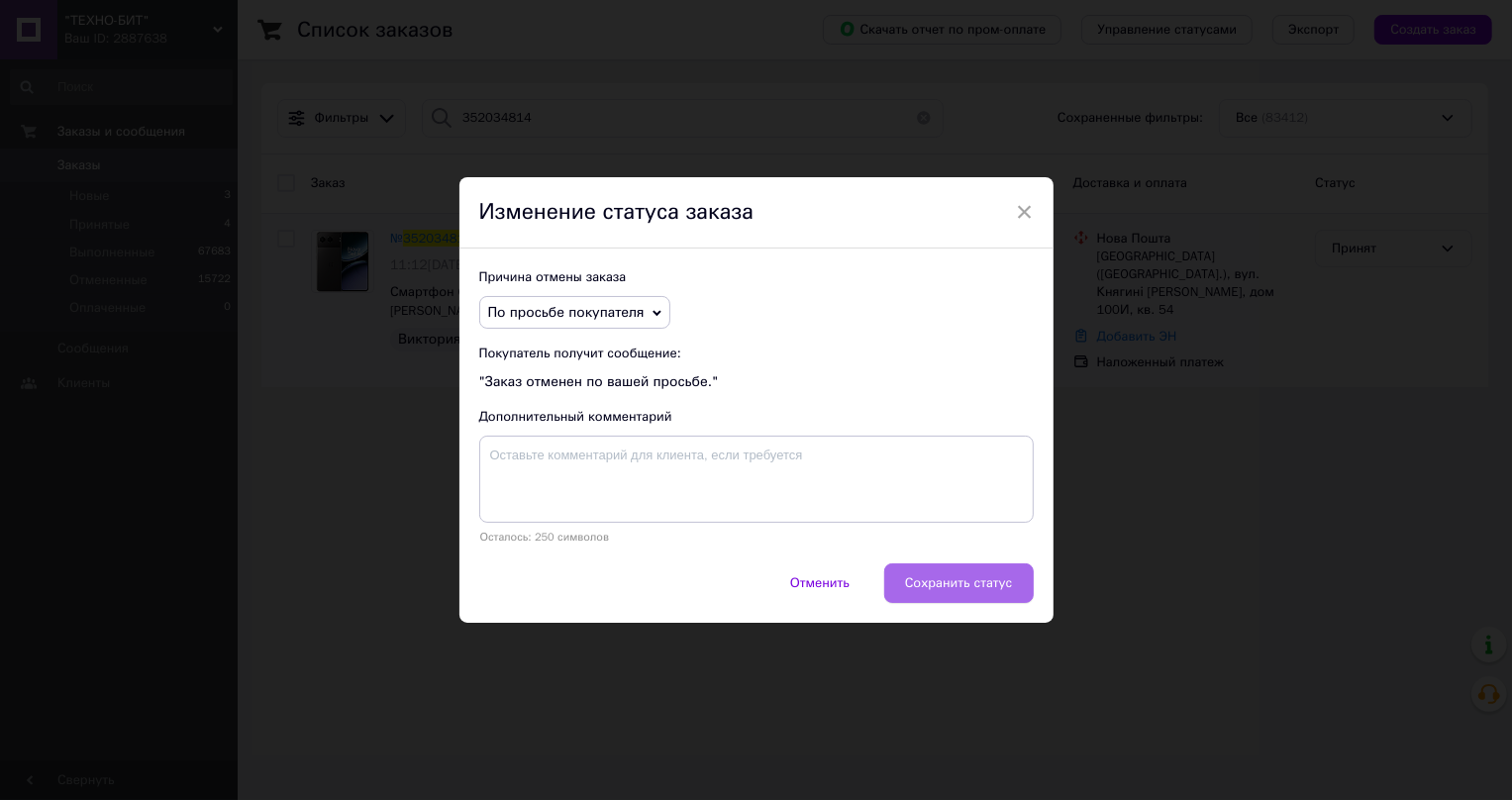 click on "Сохранить статус" at bounding box center [958, 583] 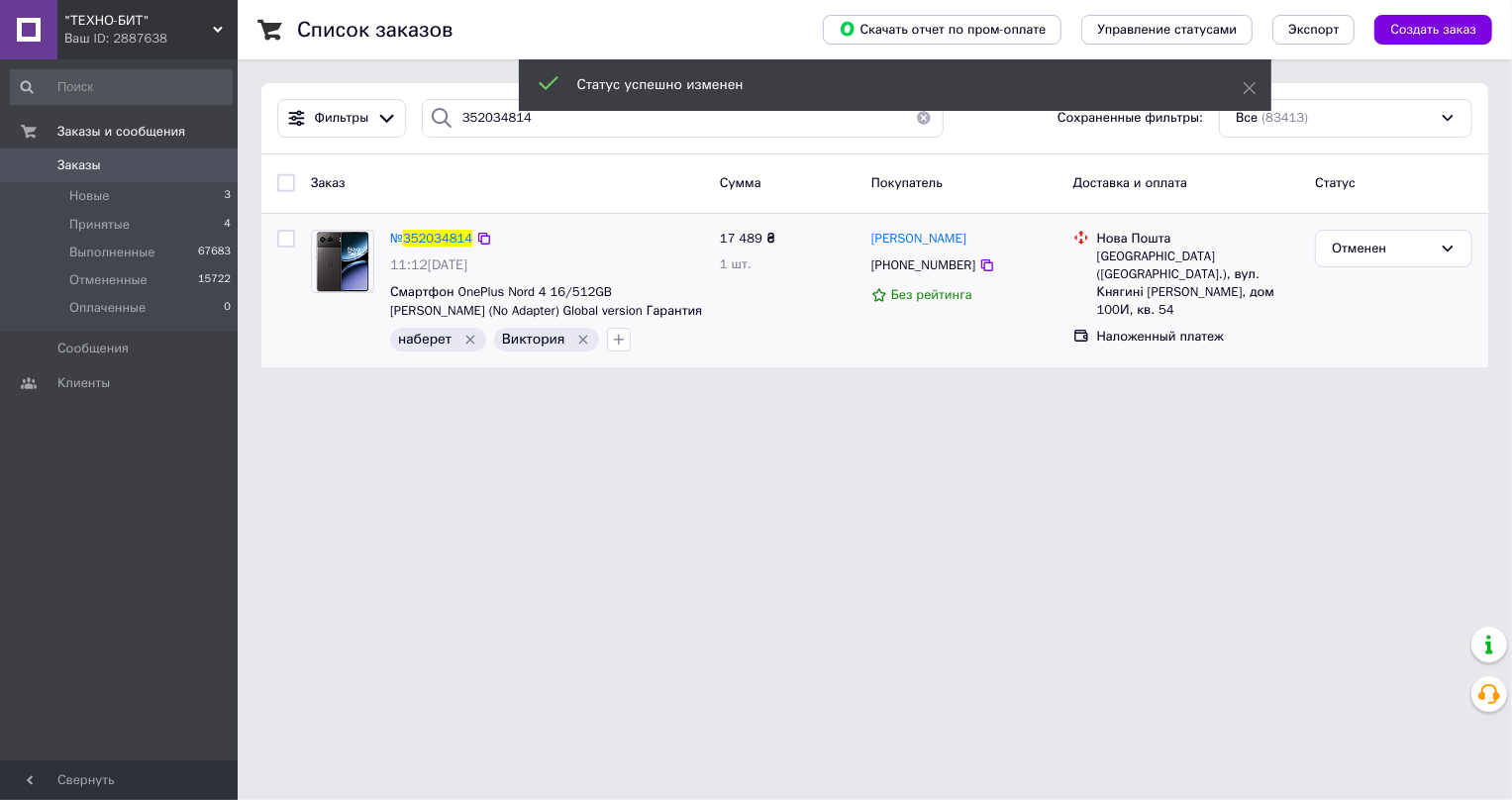 click at bounding box center (924, 118) 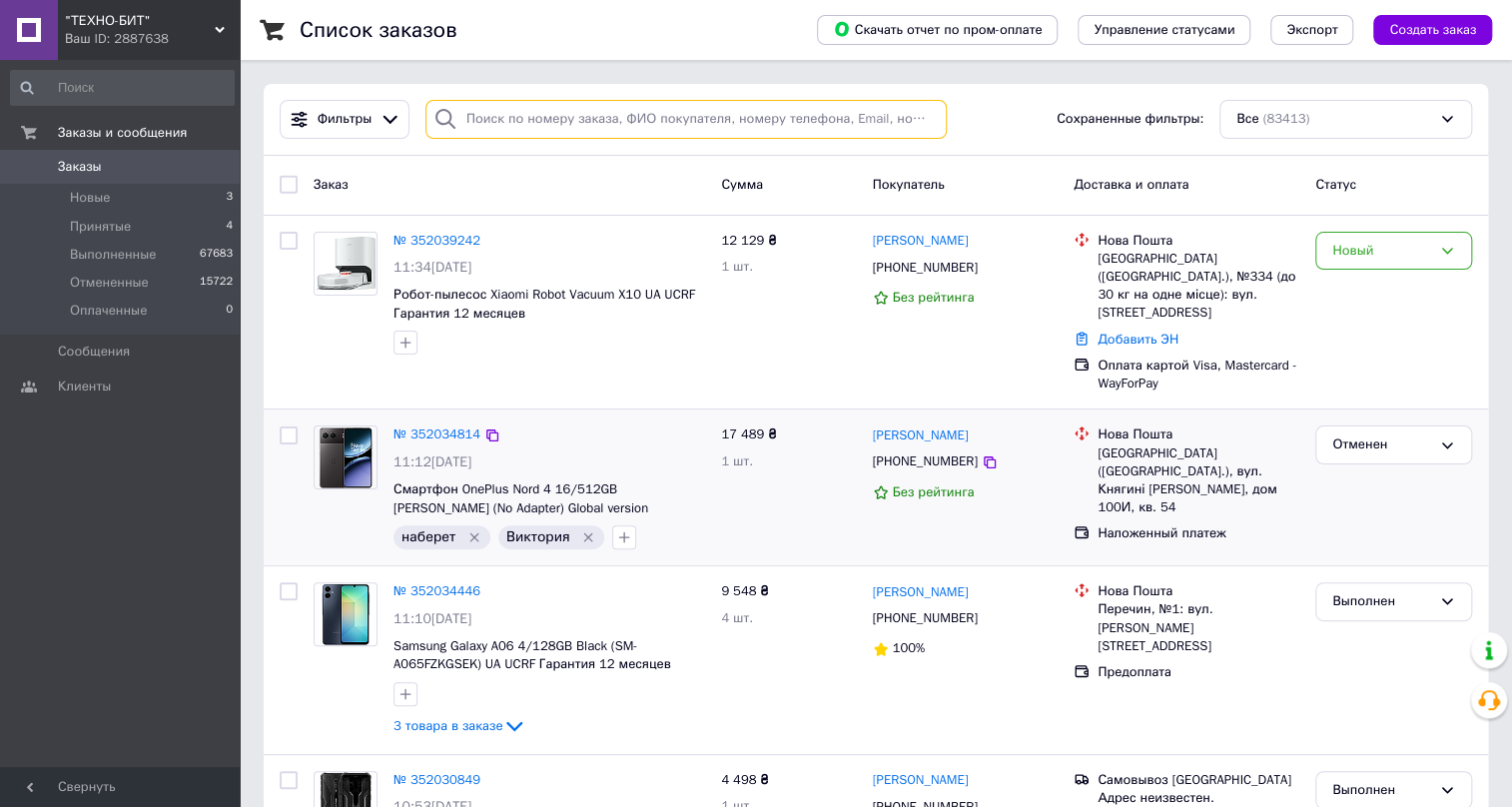 click at bounding box center [686, 119] 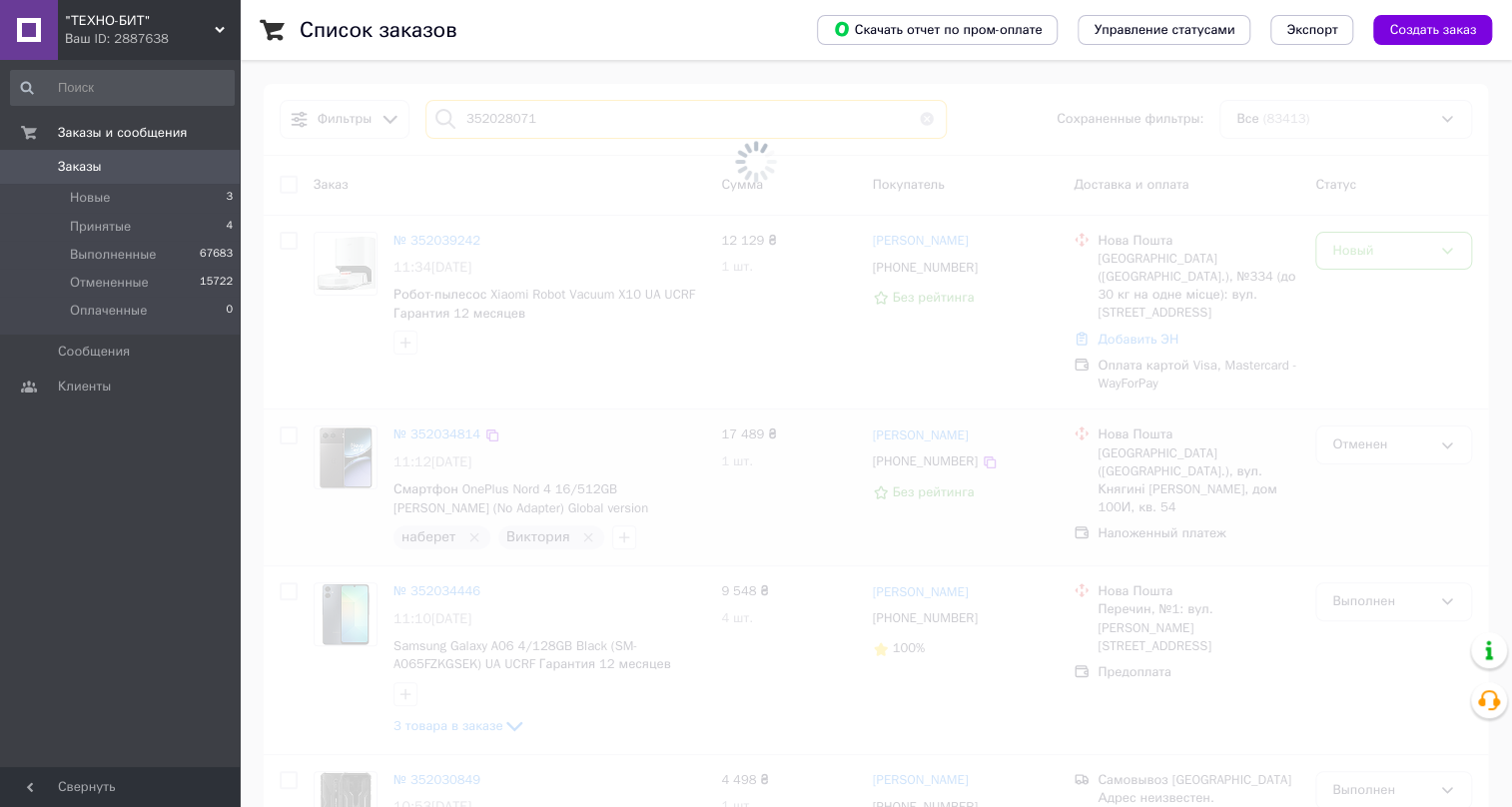type on "352028071" 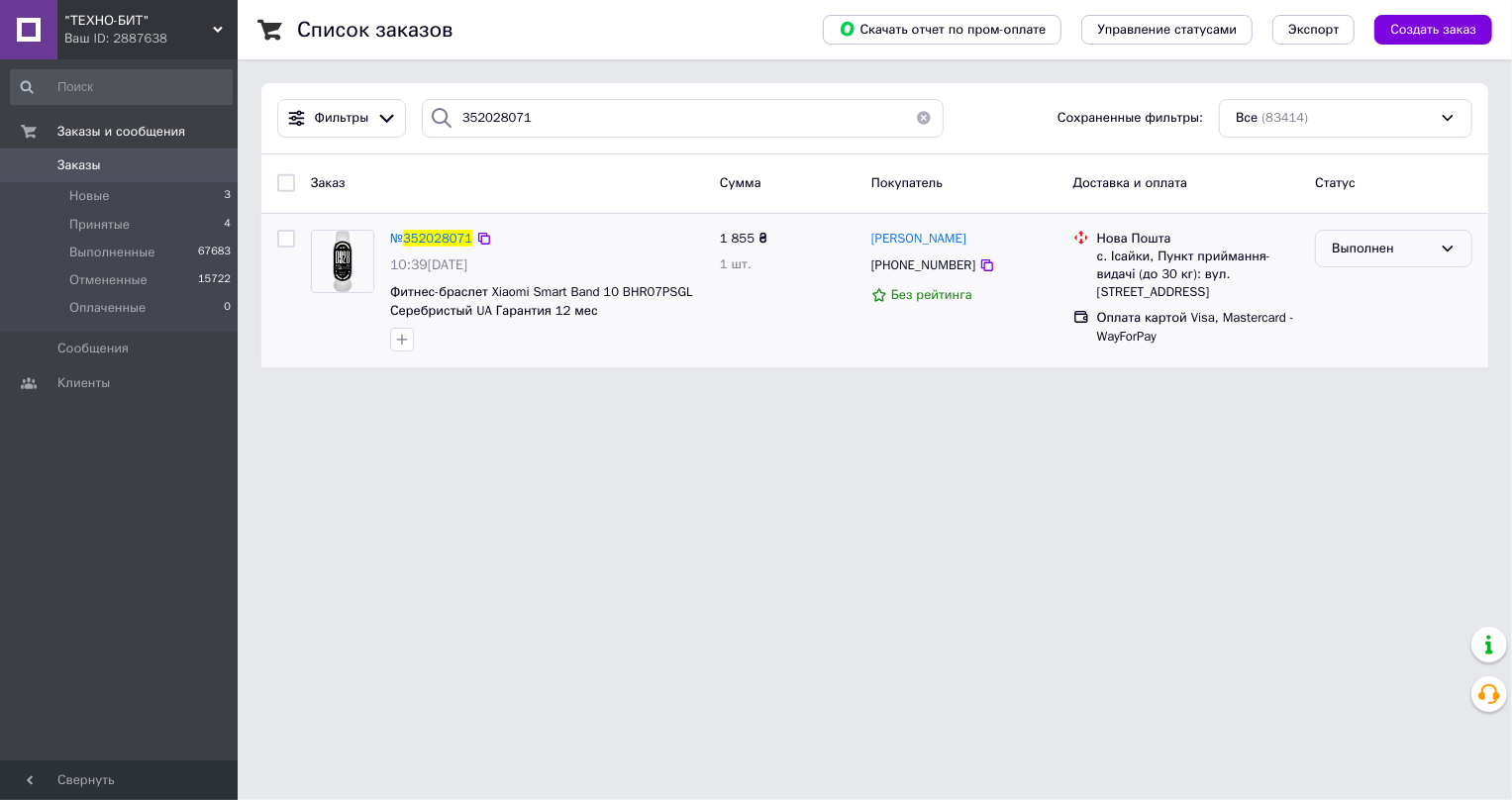 click on "Выполнен" at bounding box center (1381, 249) 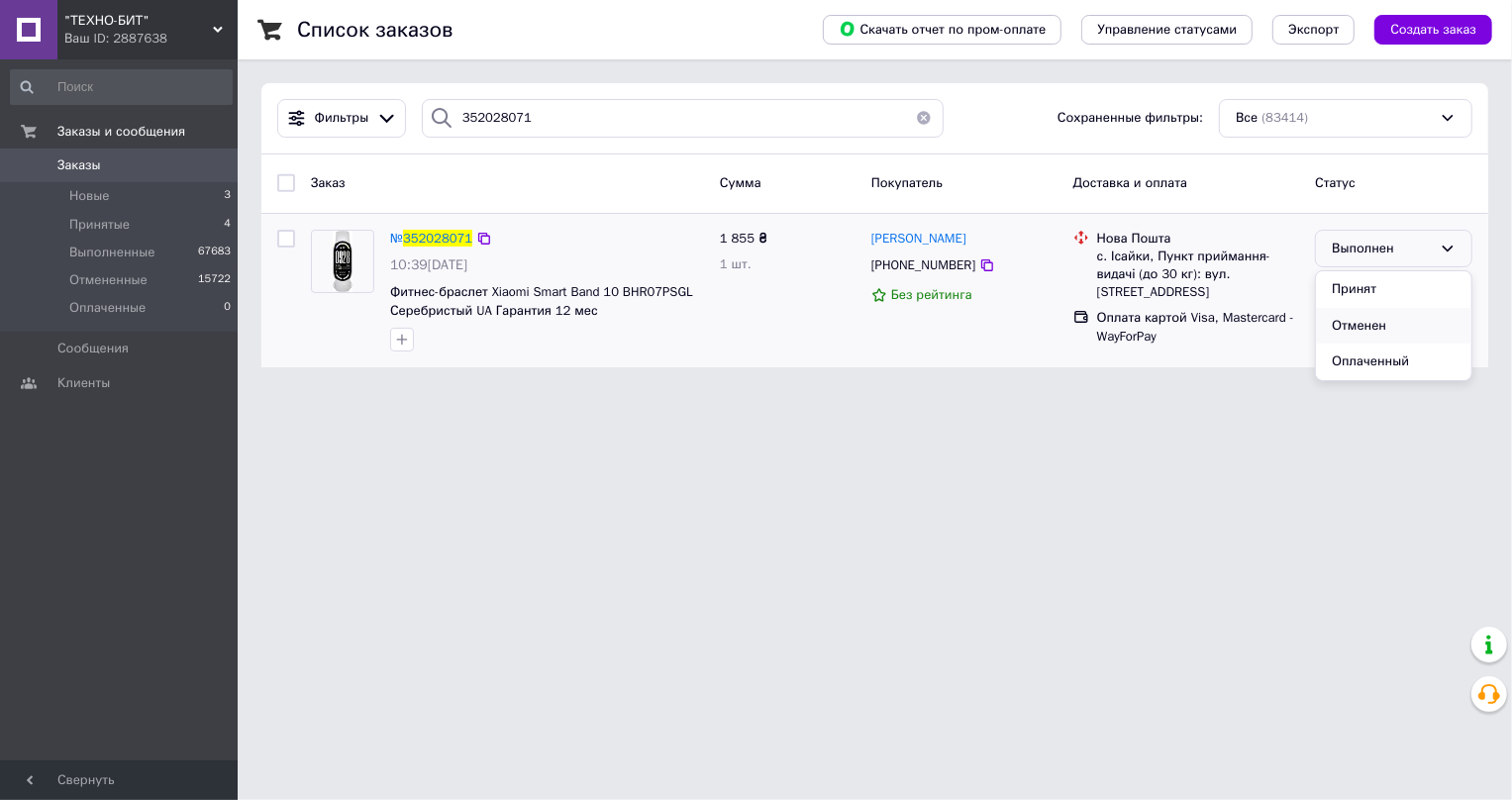 click on "Отменен" at bounding box center (1393, 326) 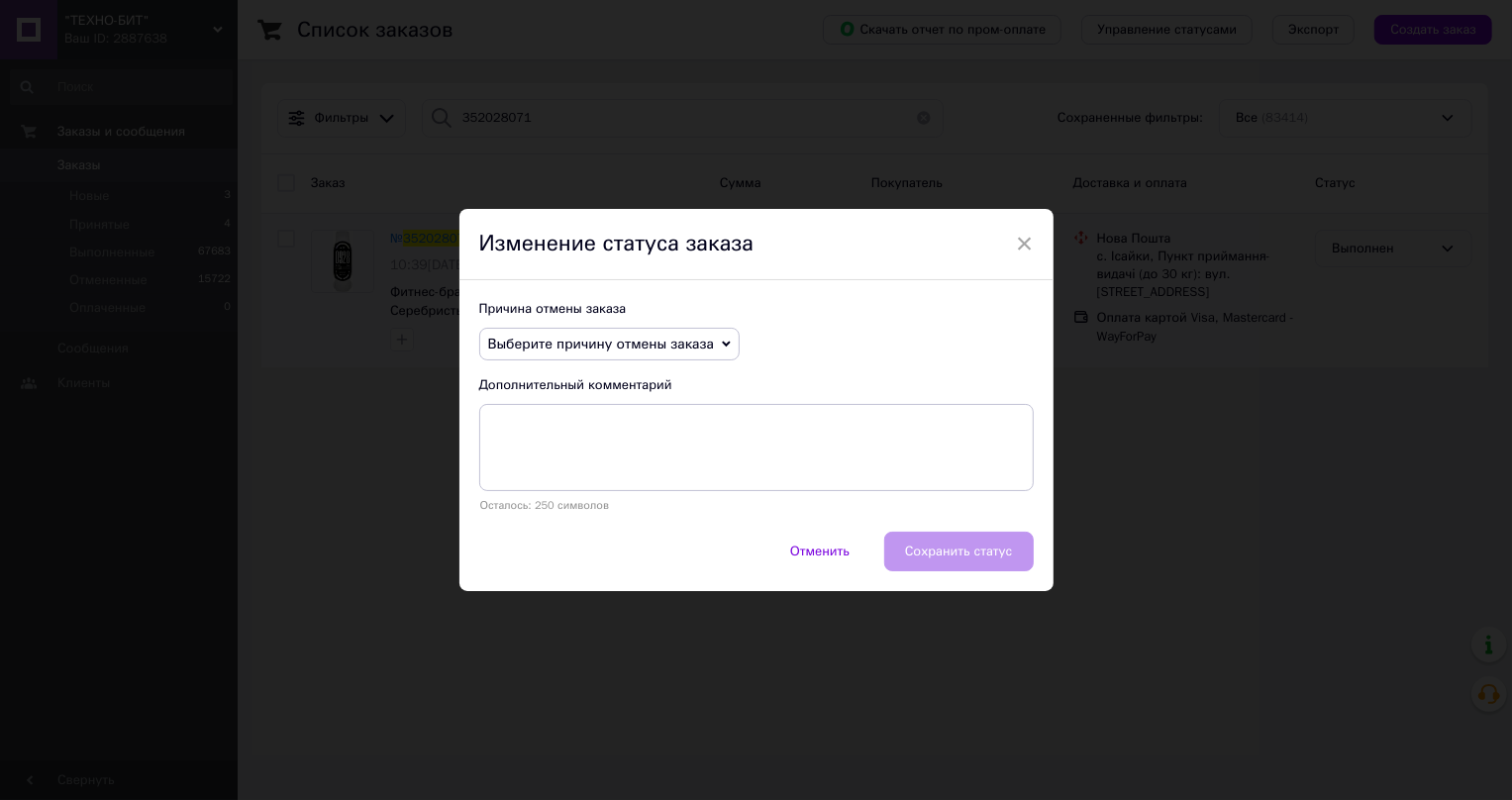 click on "Выберите причину отмены заказа" at bounding box center [609, 345] 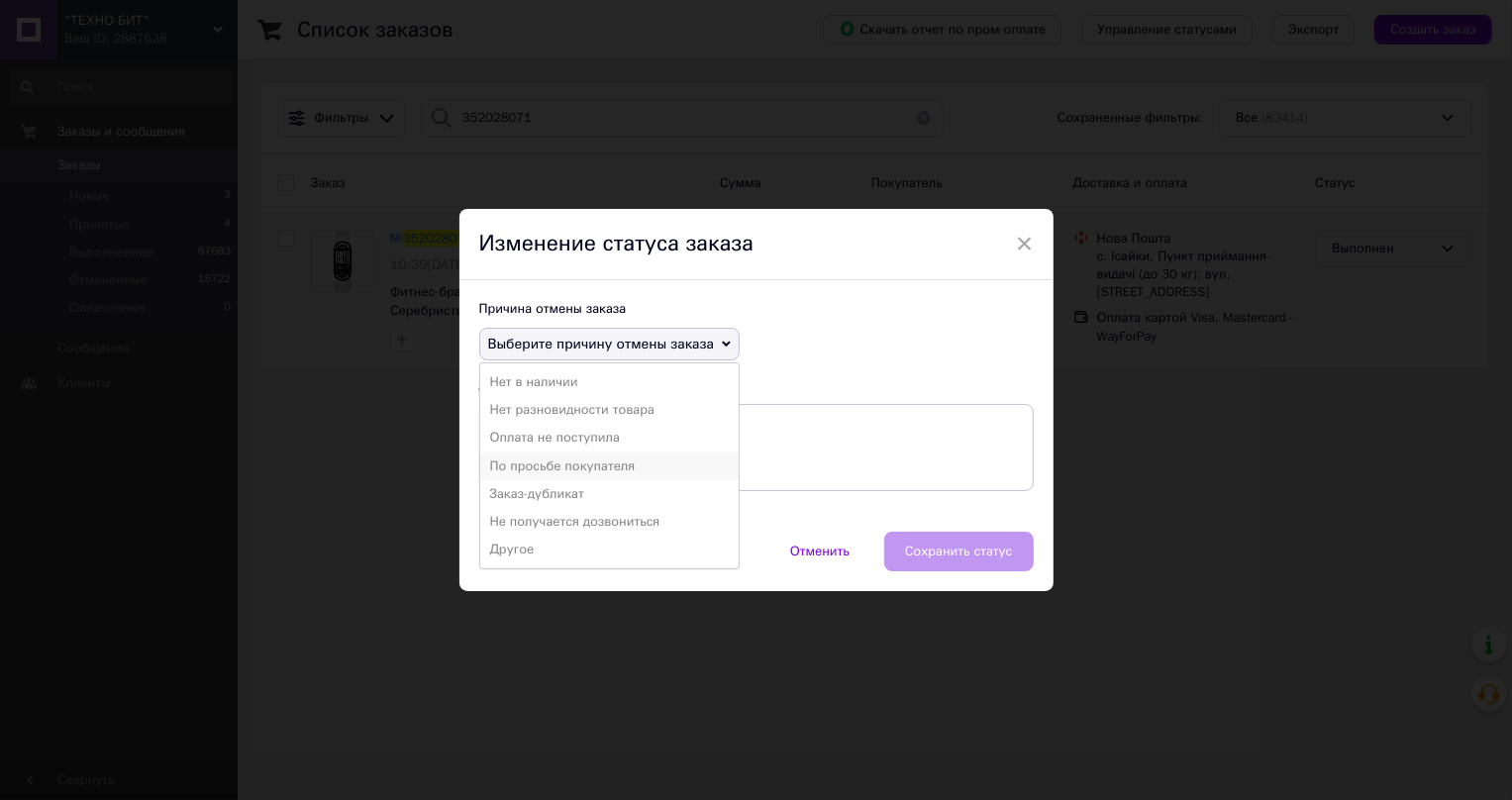 click on "По просьбе покупателя" at bounding box center (609, 466) 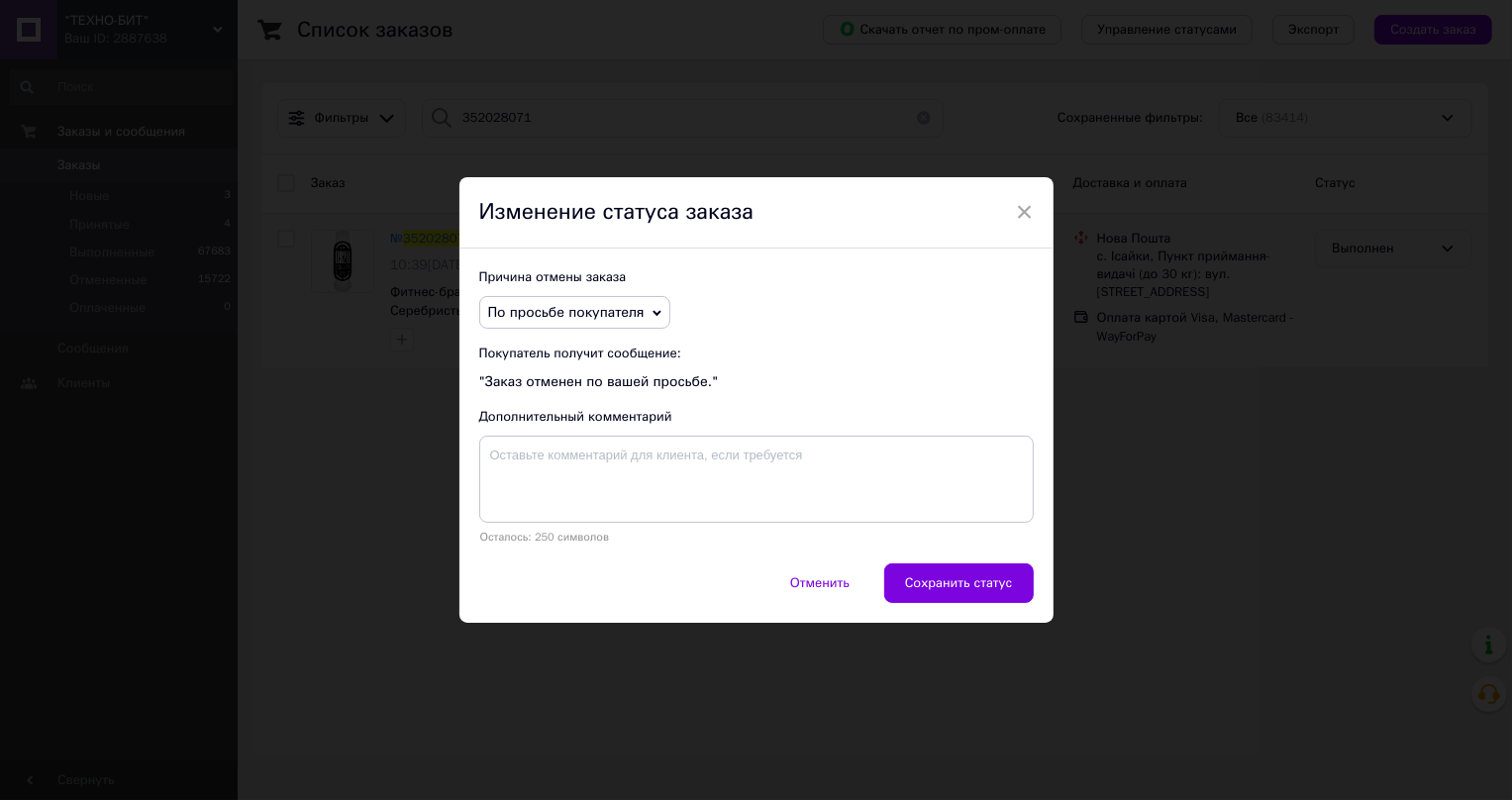click on "Сохранить статус" at bounding box center [958, 583] 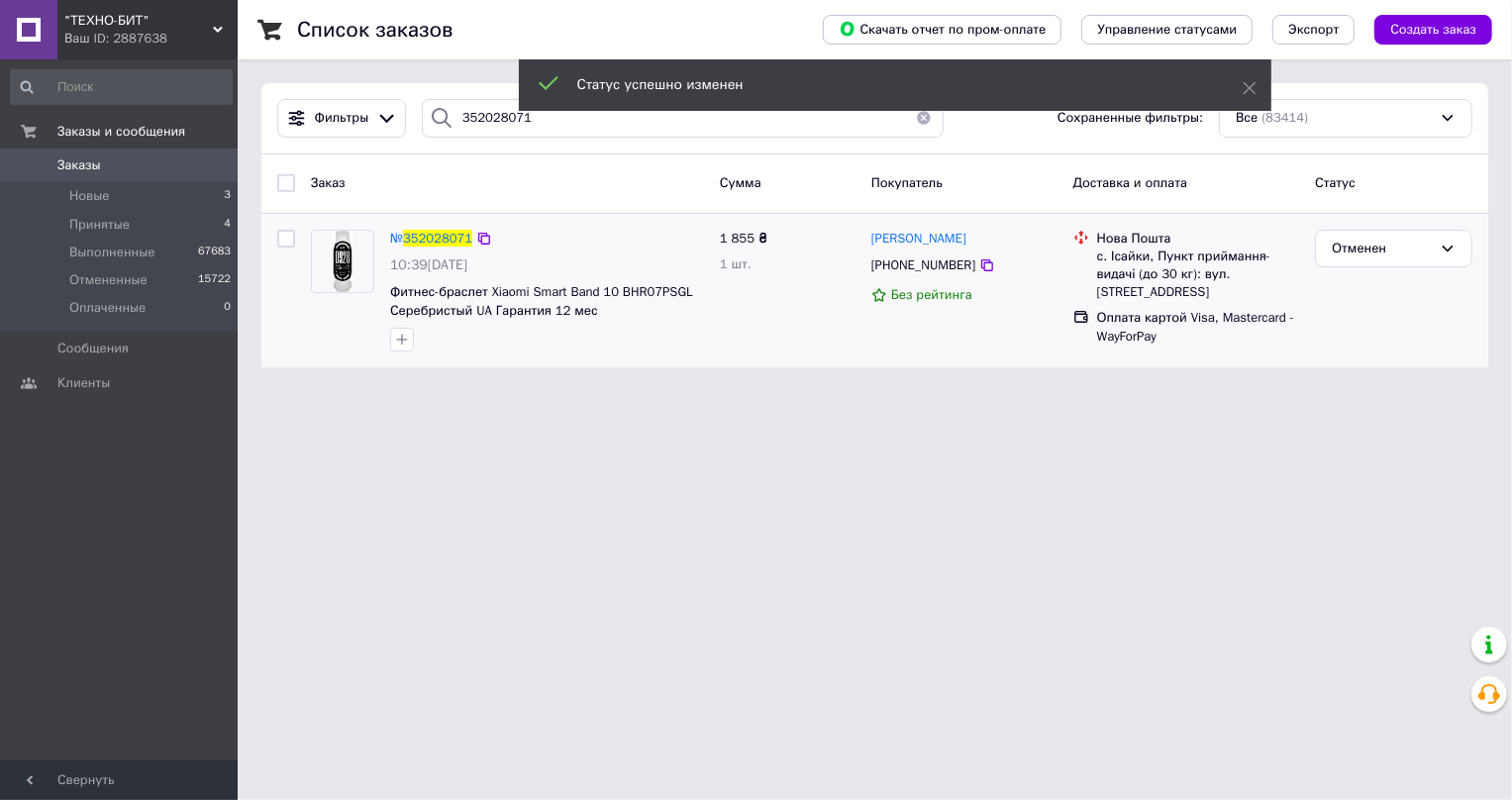 click at bounding box center [924, 118] 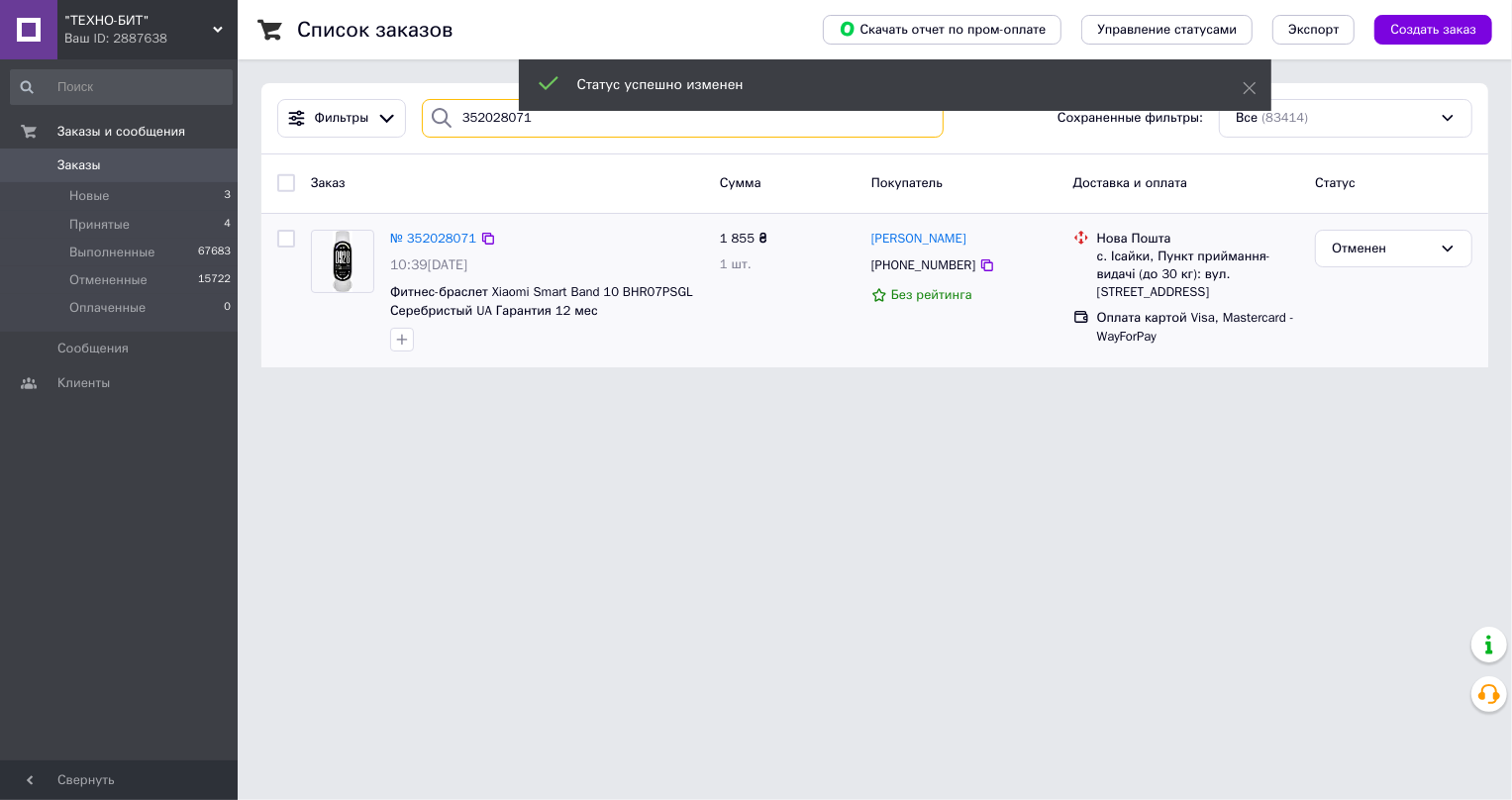 type 